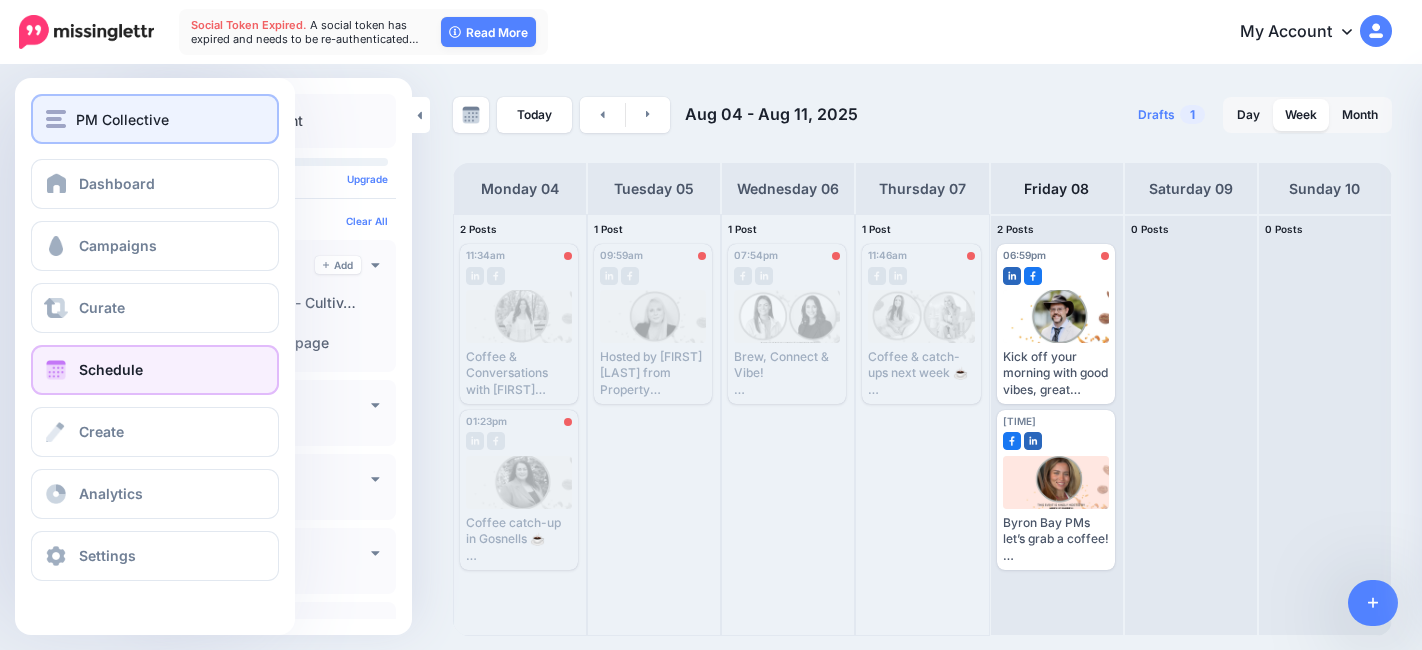scroll, scrollTop: 0, scrollLeft: 0, axis: both 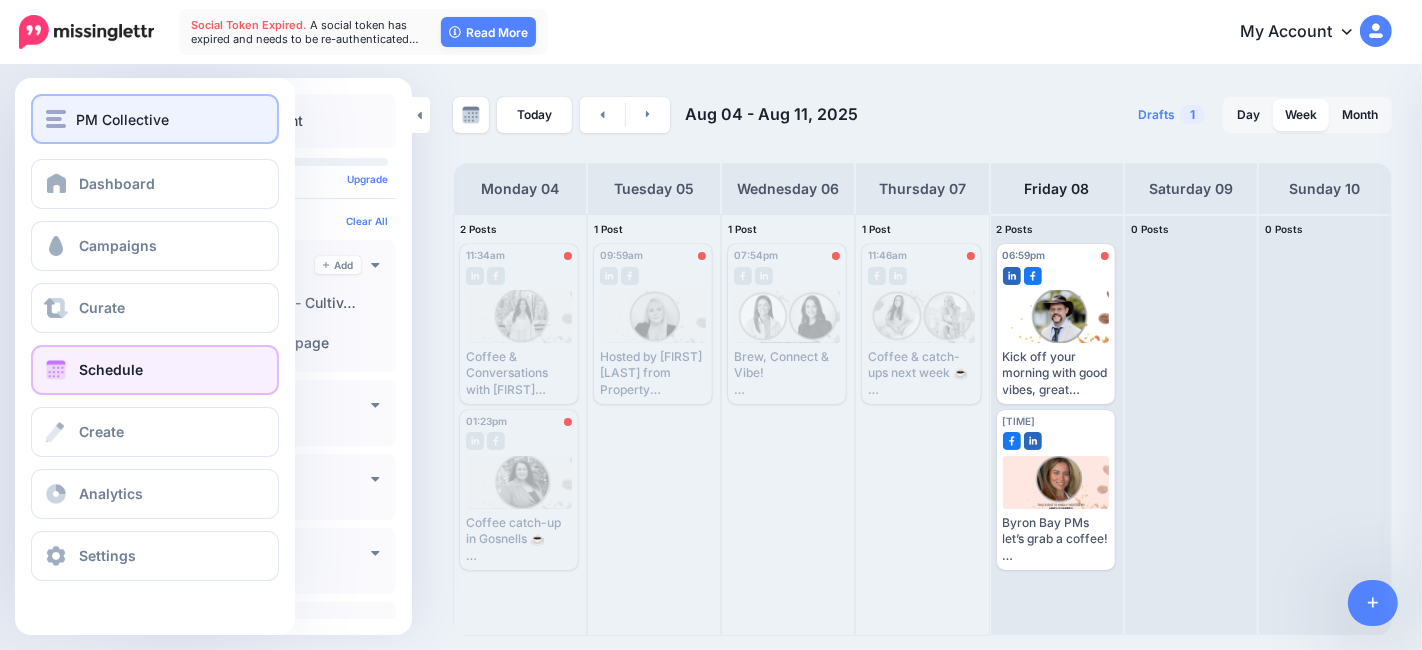 click at bounding box center (56, 119) 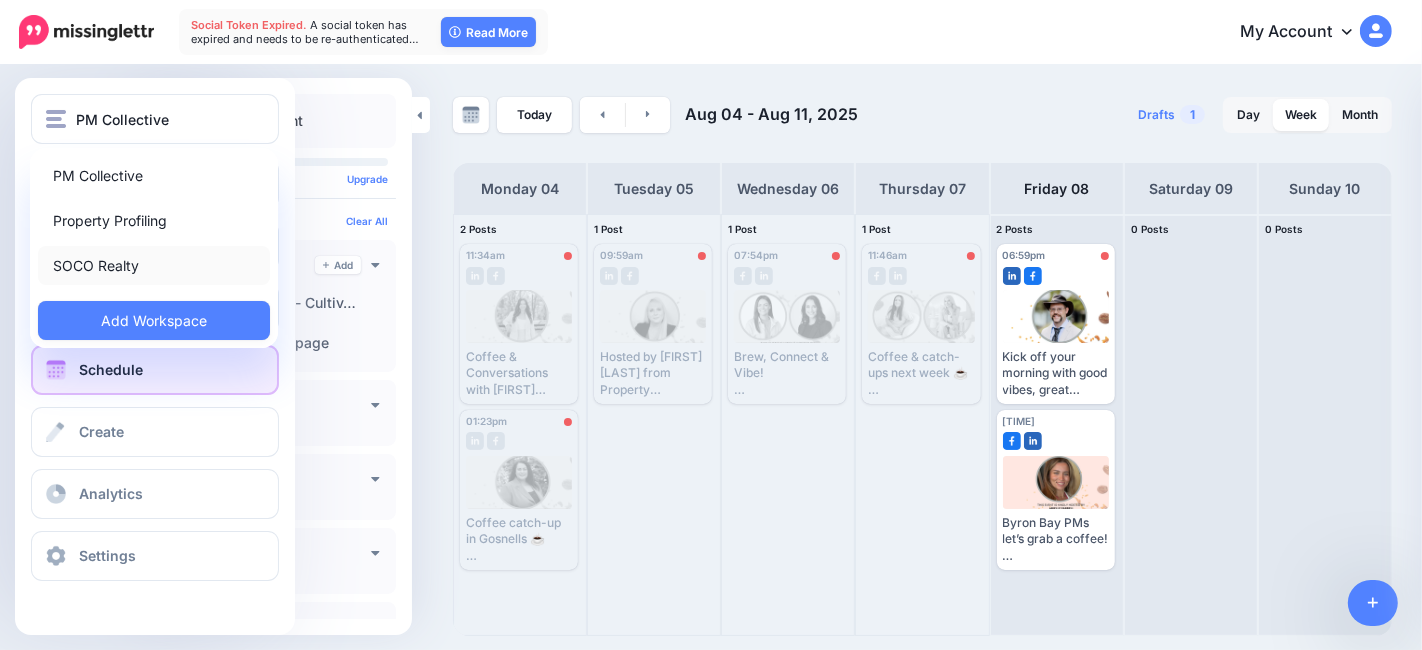 click on "SOCO Realty" at bounding box center (154, 265) 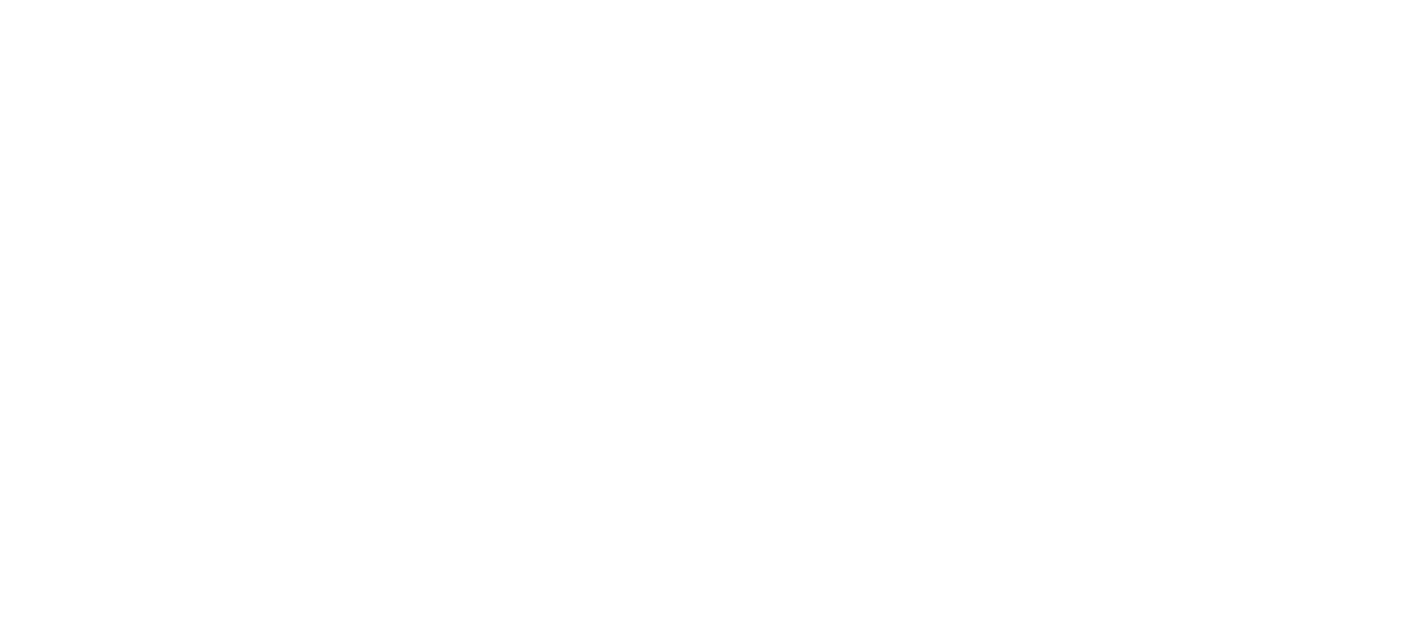 scroll, scrollTop: 0, scrollLeft: 0, axis: both 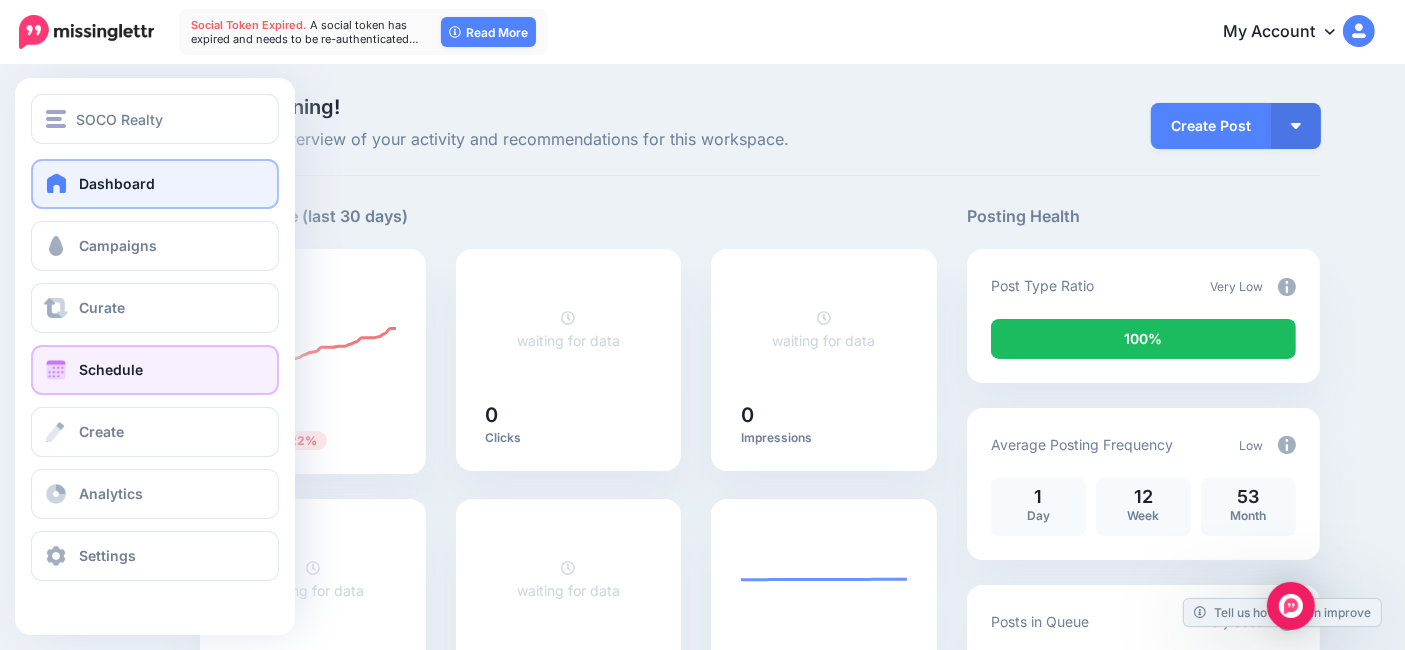 click on "Schedule" at bounding box center (111, 369) 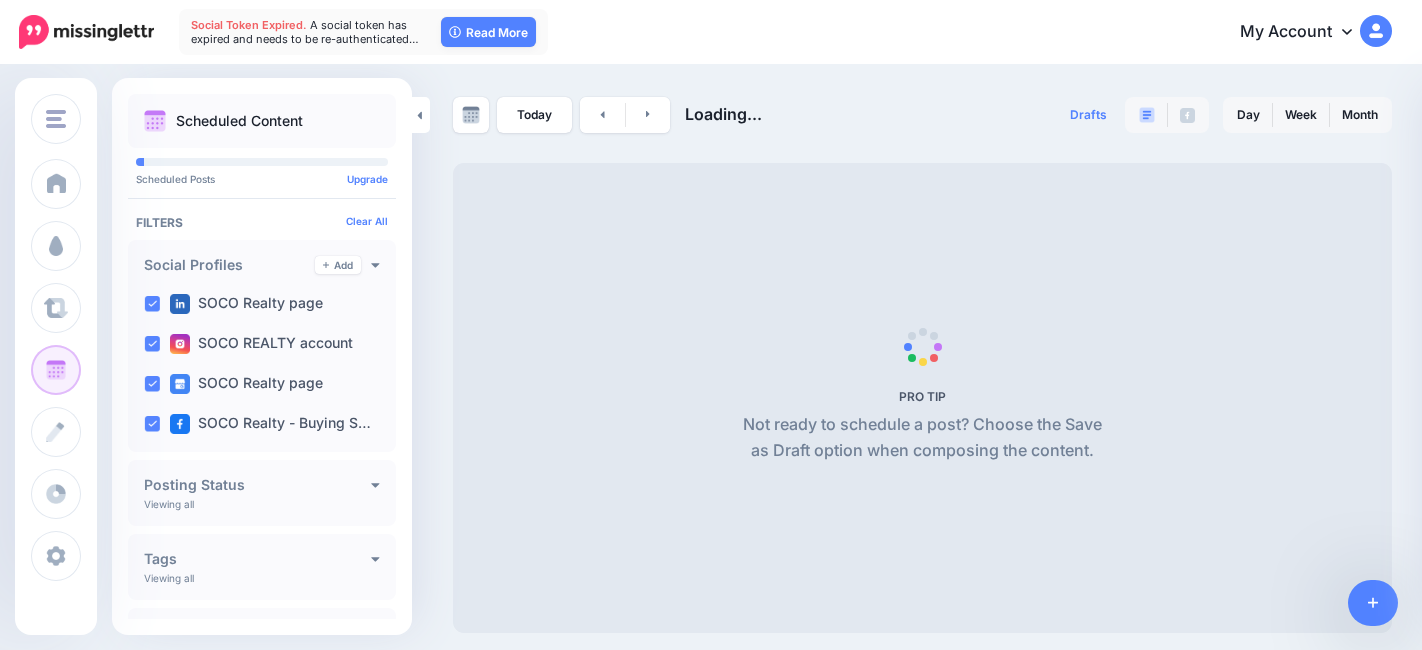 scroll, scrollTop: 0, scrollLeft: 0, axis: both 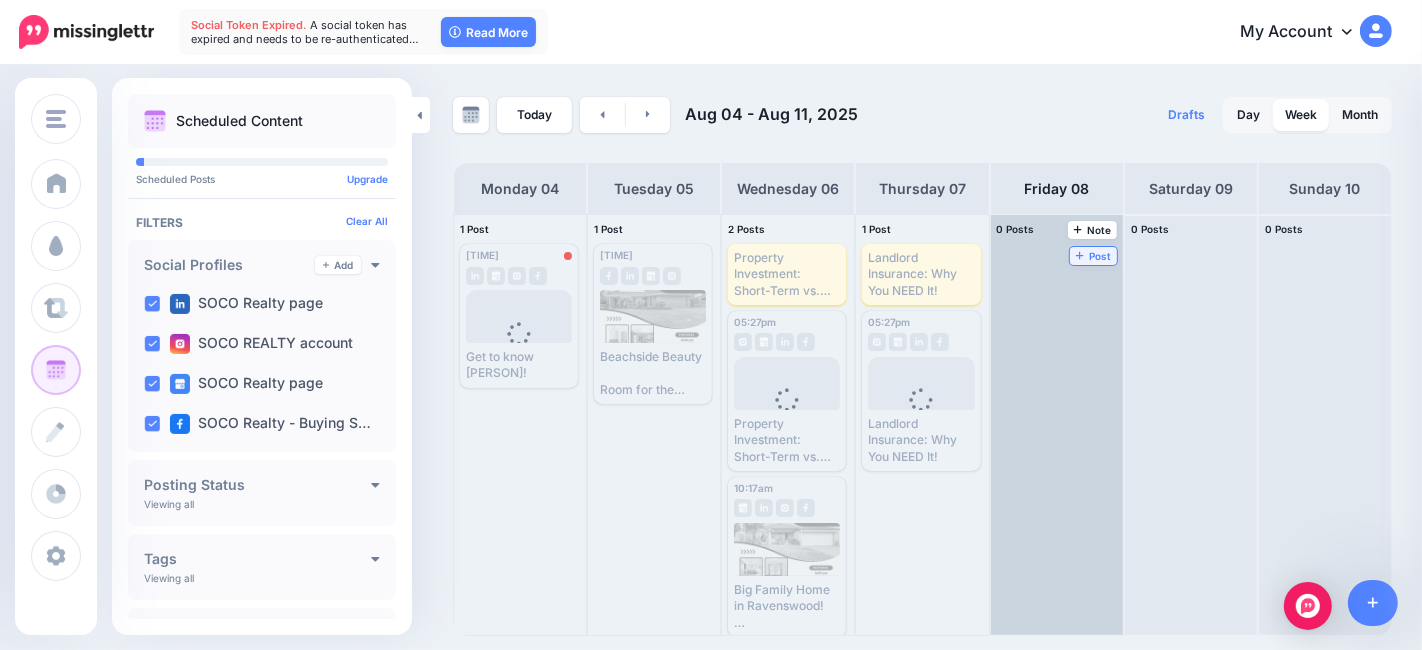click 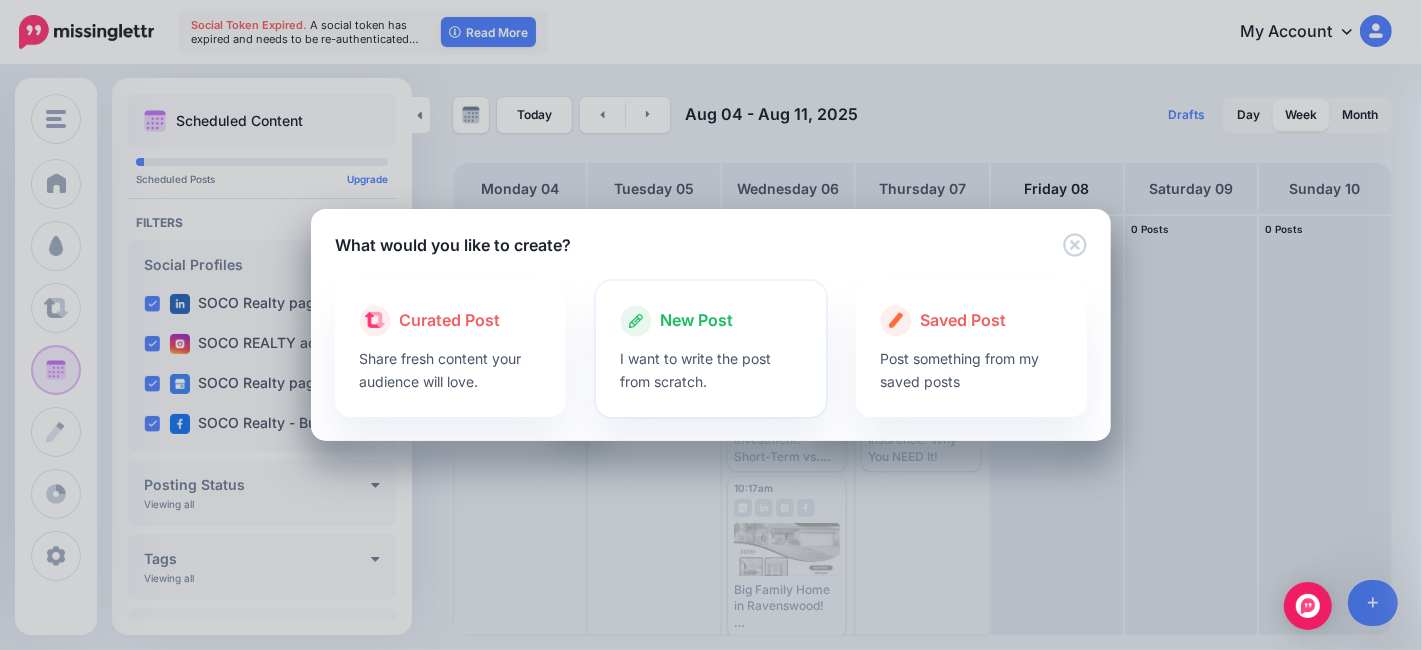 click on "I want to write the post from scratch." at bounding box center [711, 370] 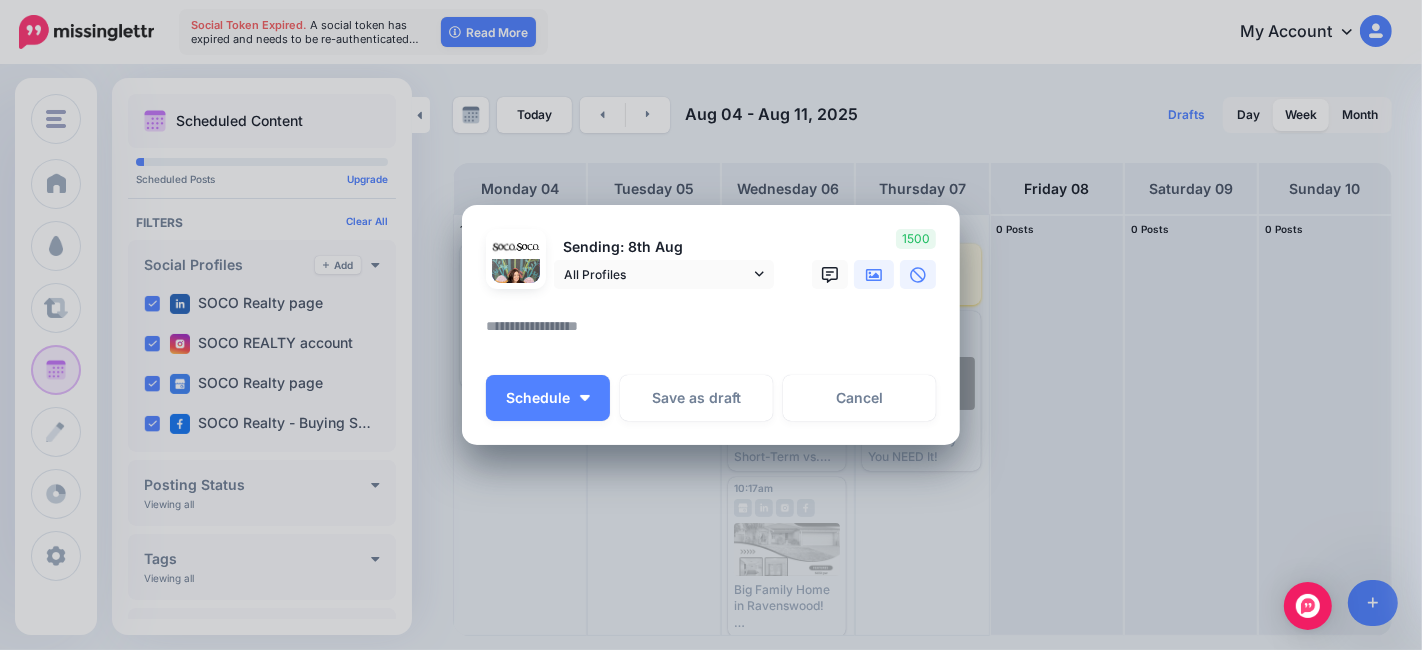 click 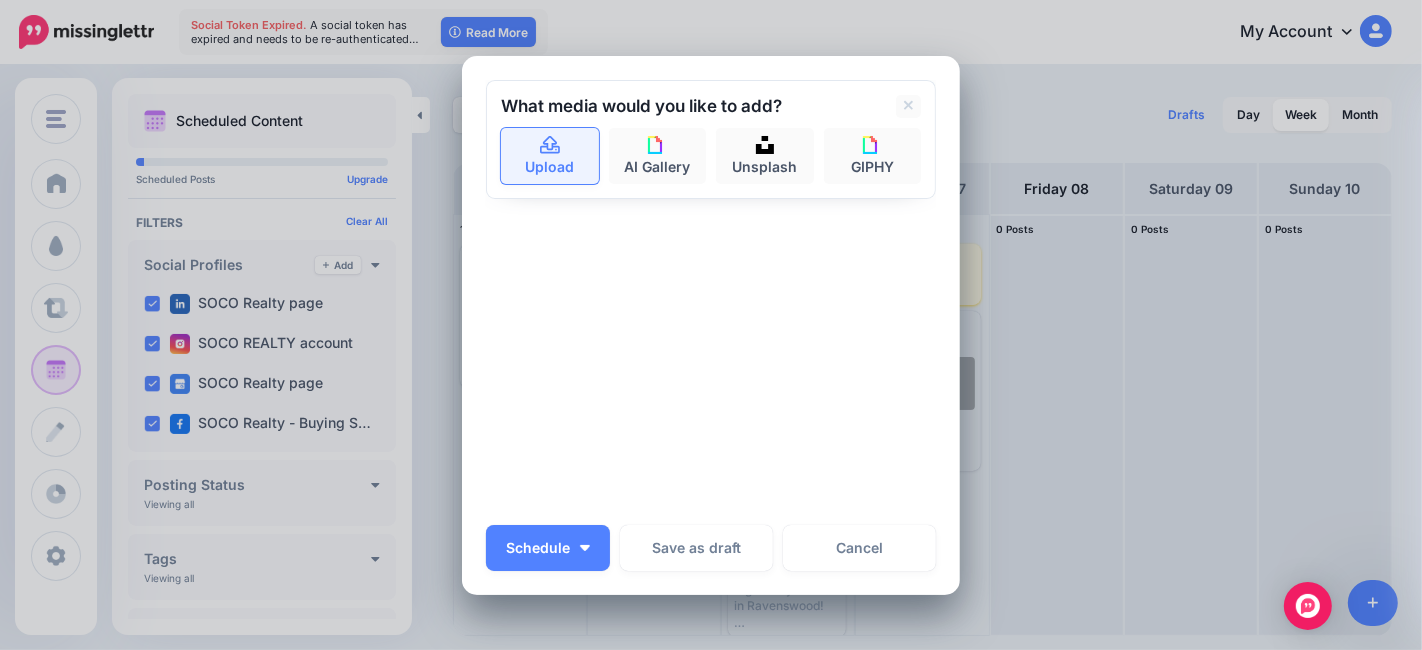 click on "Upload" at bounding box center (550, 156) 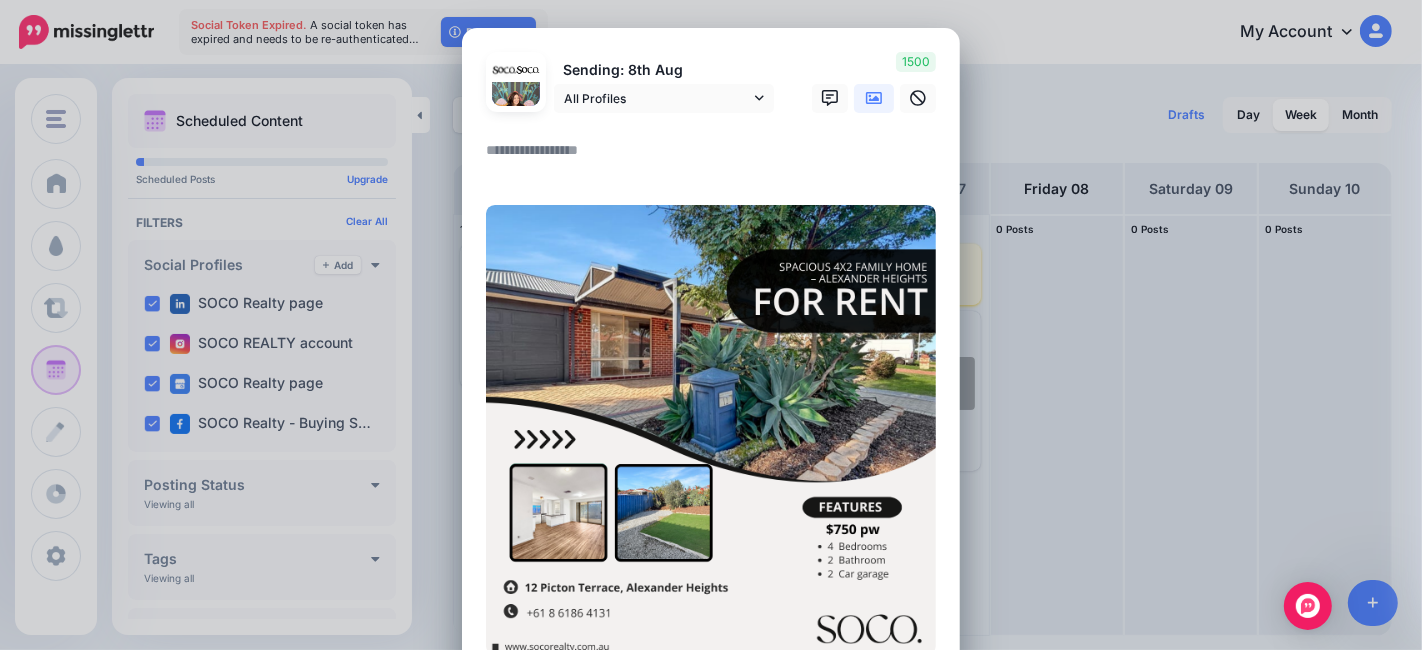 click at bounding box center (716, 157) 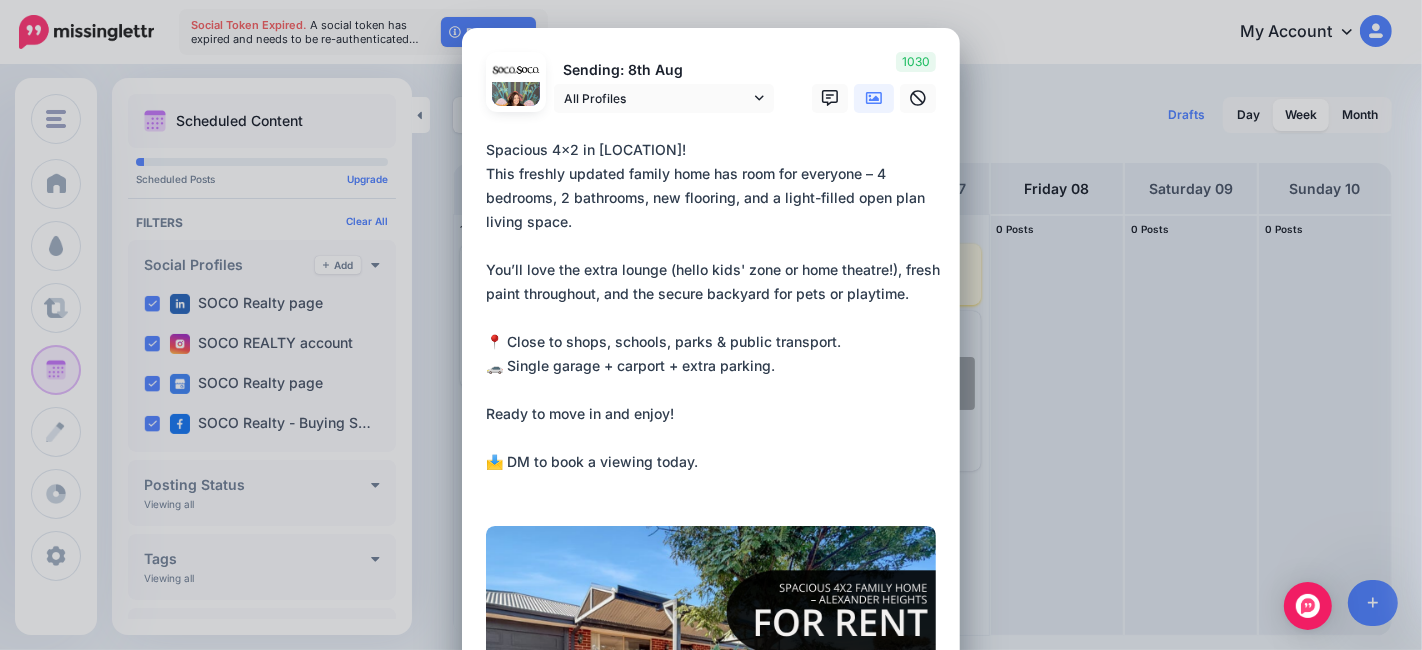 click on "**********" at bounding box center (716, 318) 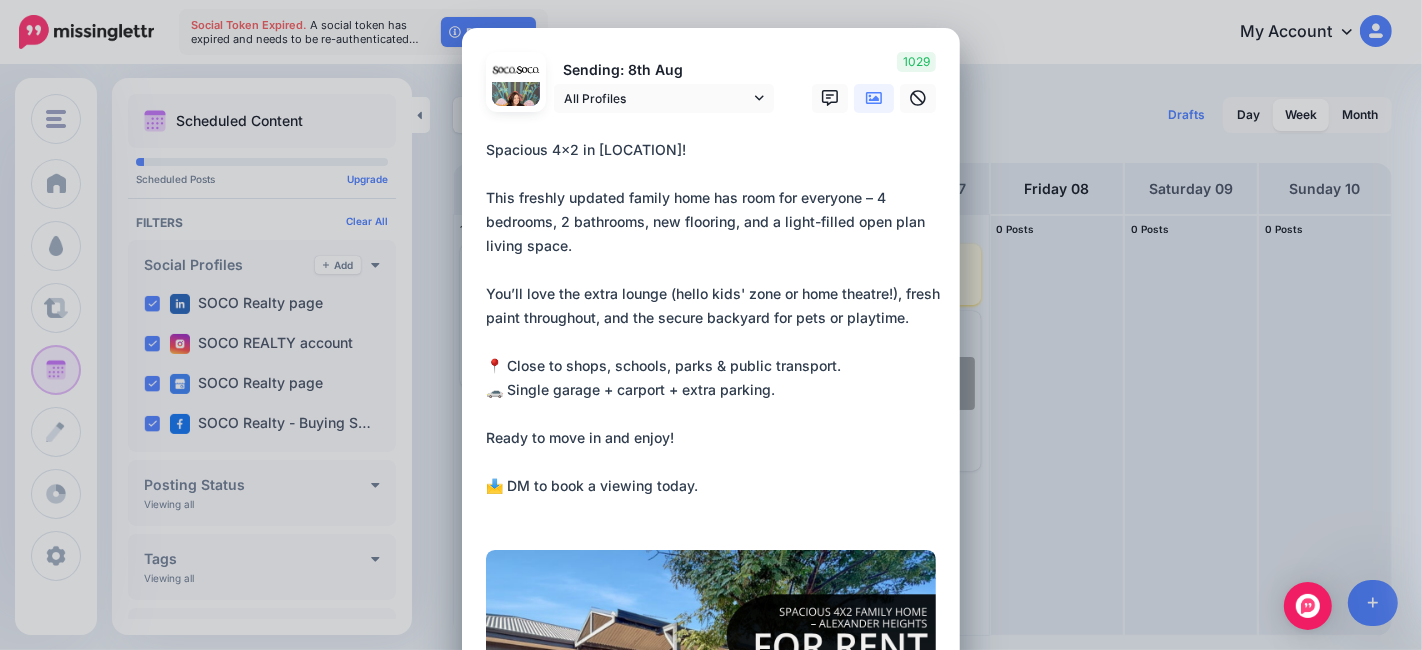 drag, startPoint x: 641, startPoint y: 489, endPoint x: 676, endPoint y: 489, distance: 35 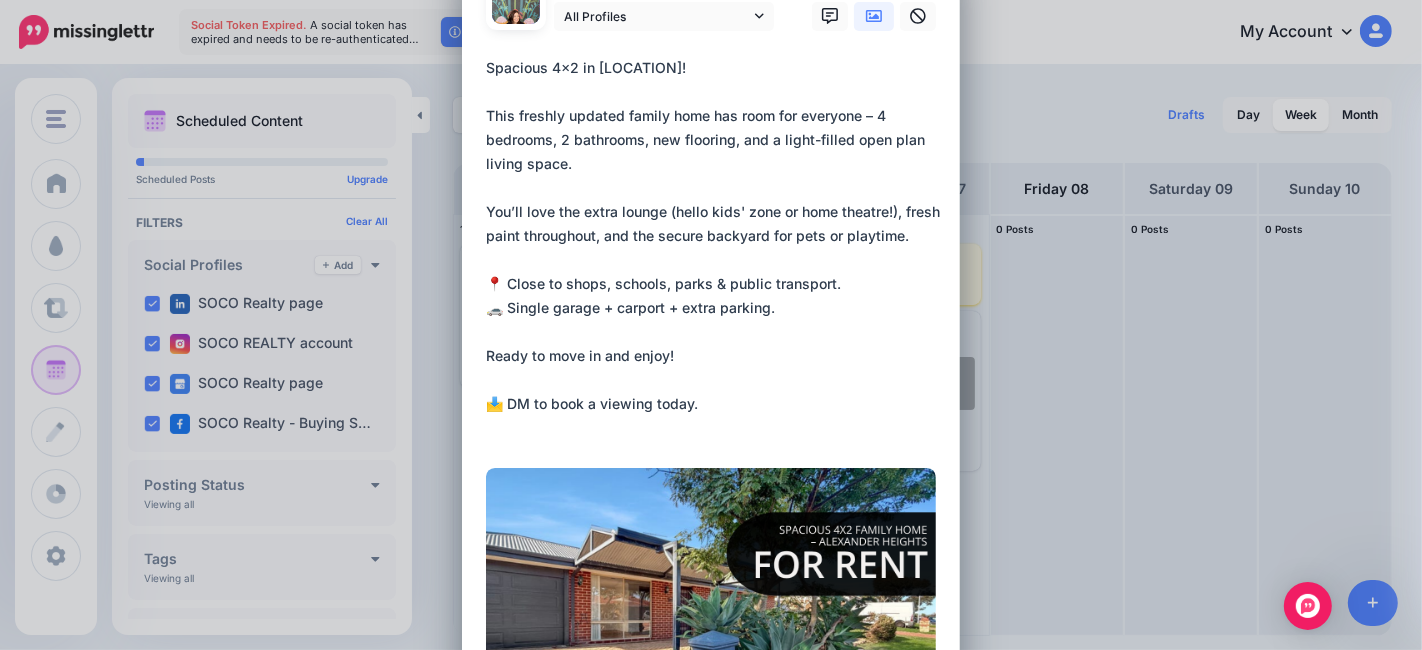 scroll, scrollTop: 111, scrollLeft: 0, axis: vertical 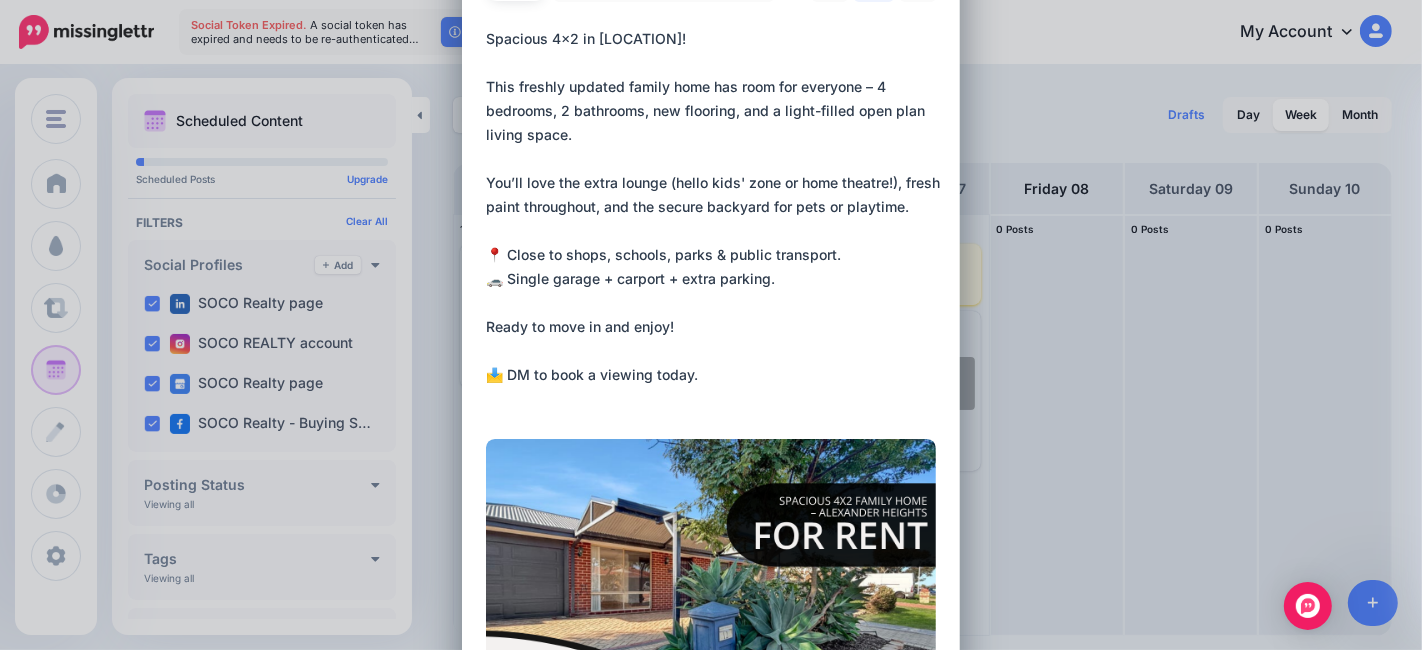 click on "**********" at bounding box center (716, 219) 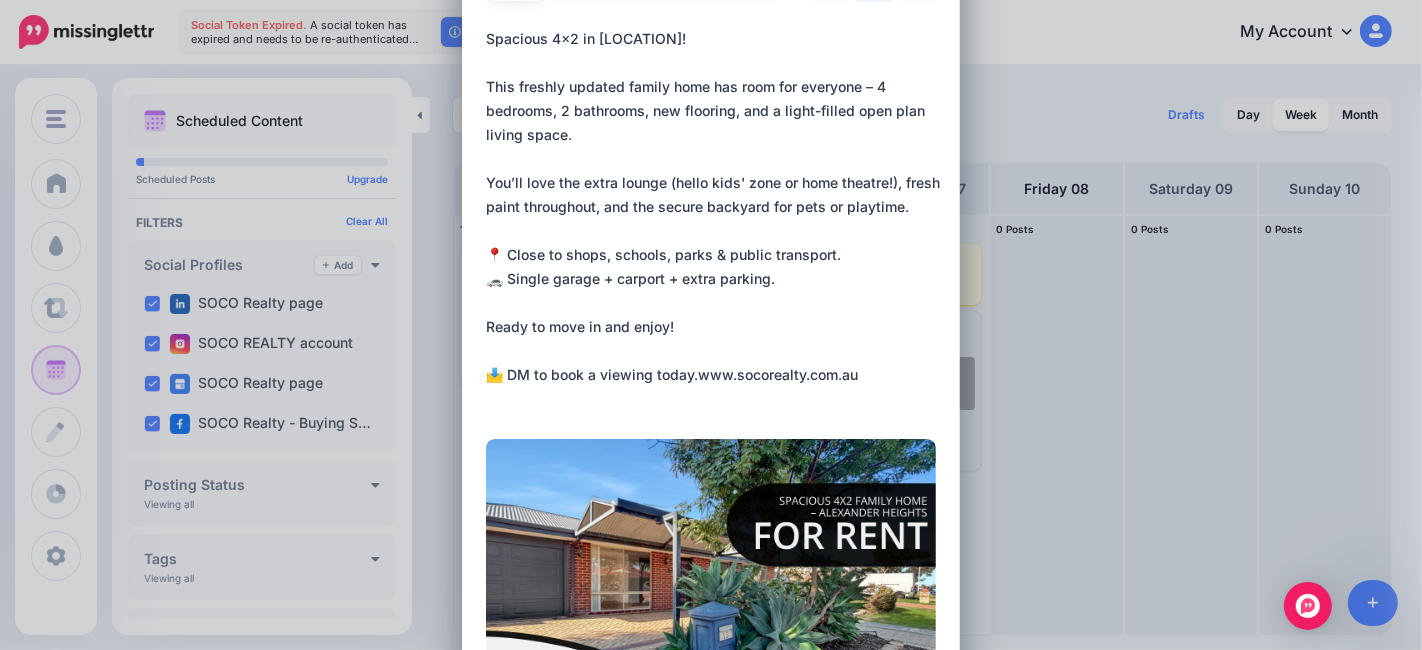 drag, startPoint x: 645, startPoint y: 374, endPoint x: 676, endPoint y: 375, distance: 31.016125 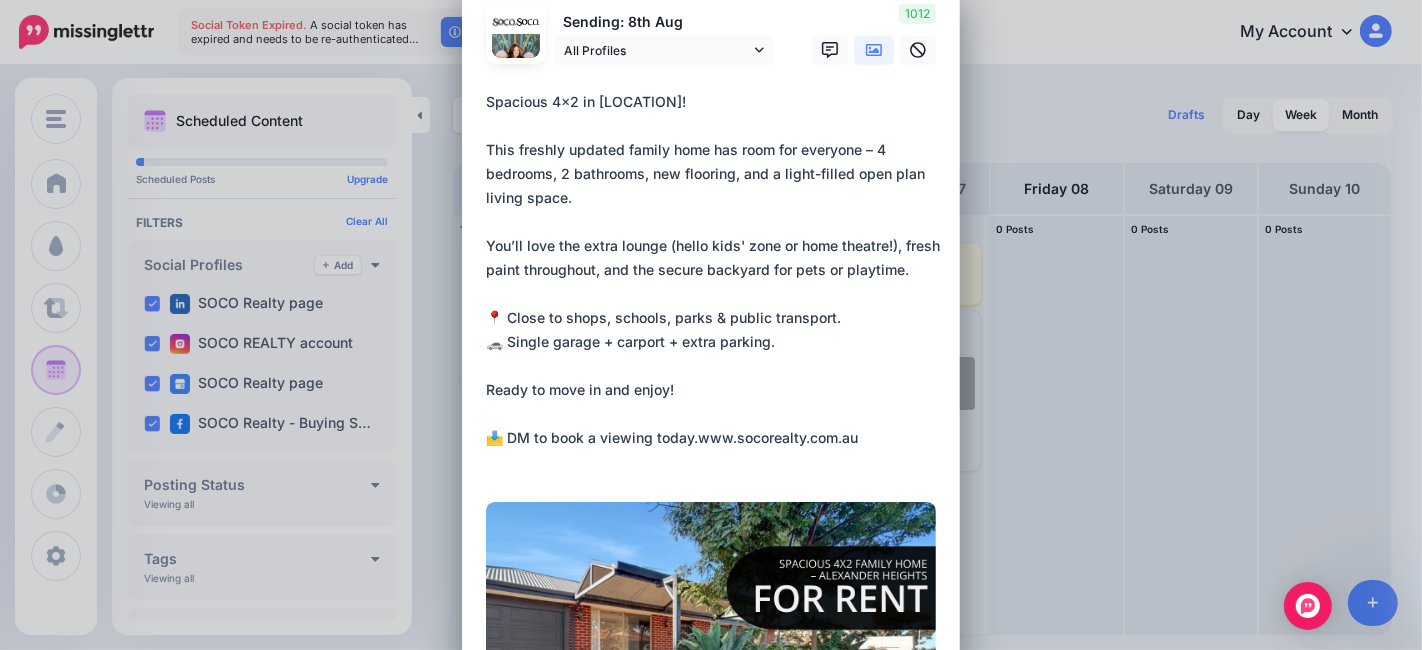 scroll, scrollTop: 0, scrollLeft: 0, axis: both 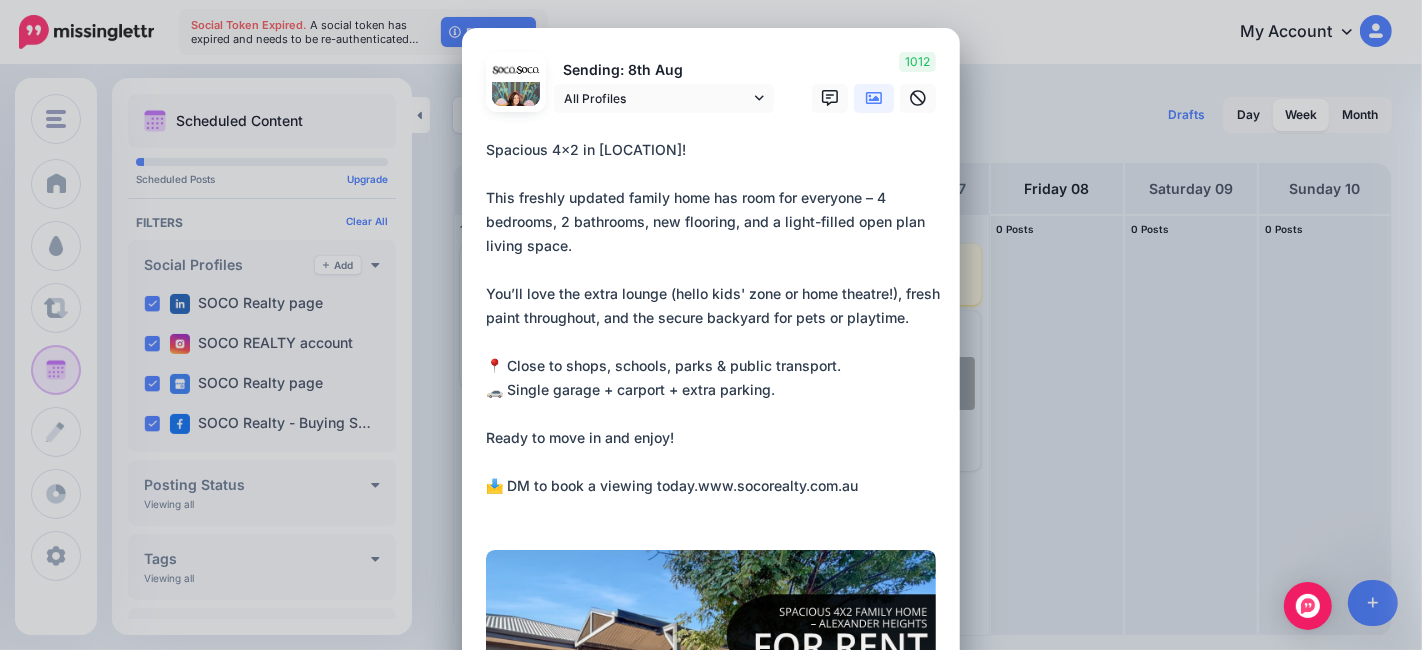 drag, startPoint x: 477, startPoint y: 144, endPoint x: 865, endPoint y: 508, distance: 532.015 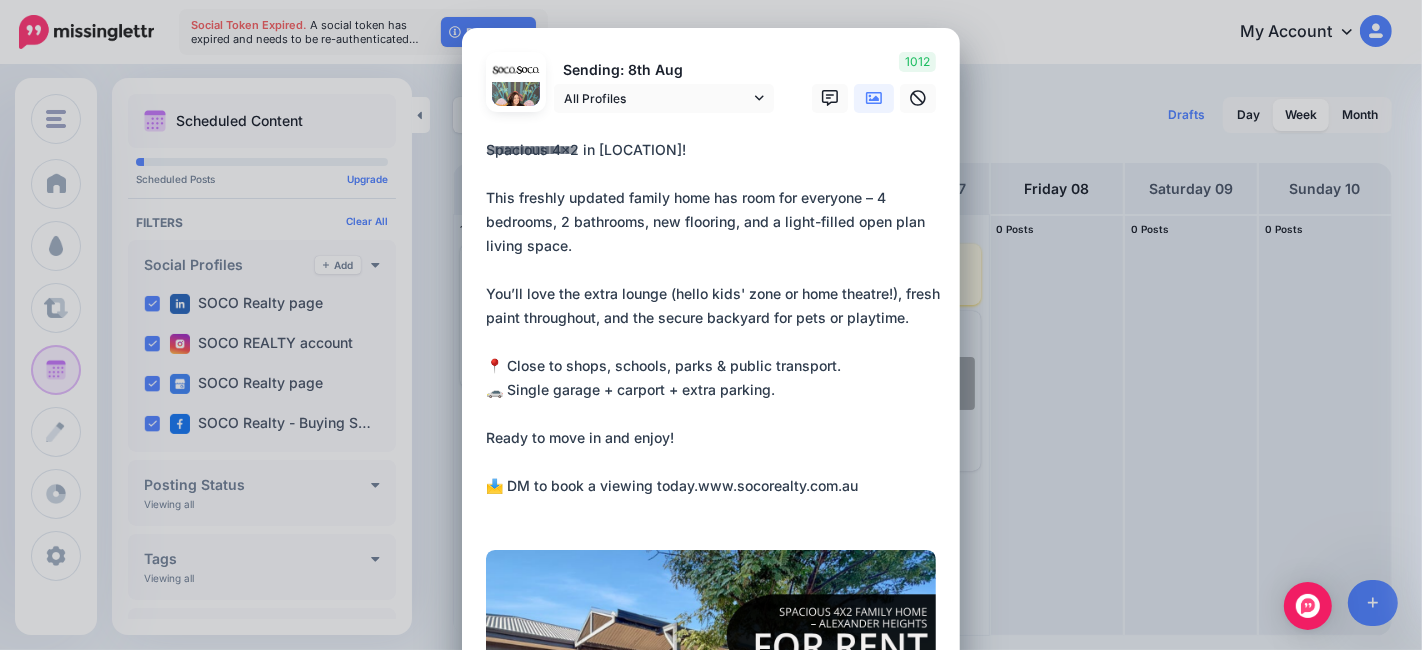 scroll, scrollTop: 0, scrollLeft: 0, axis: both 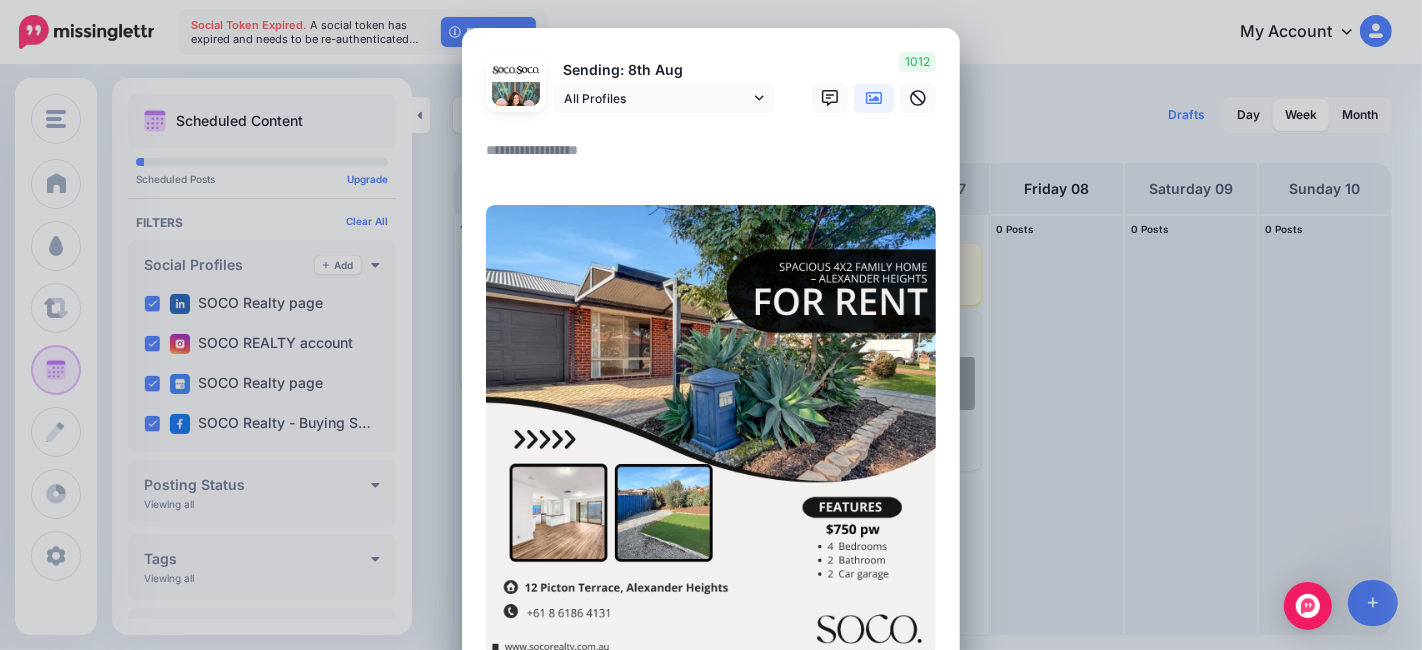 paste on "**********" 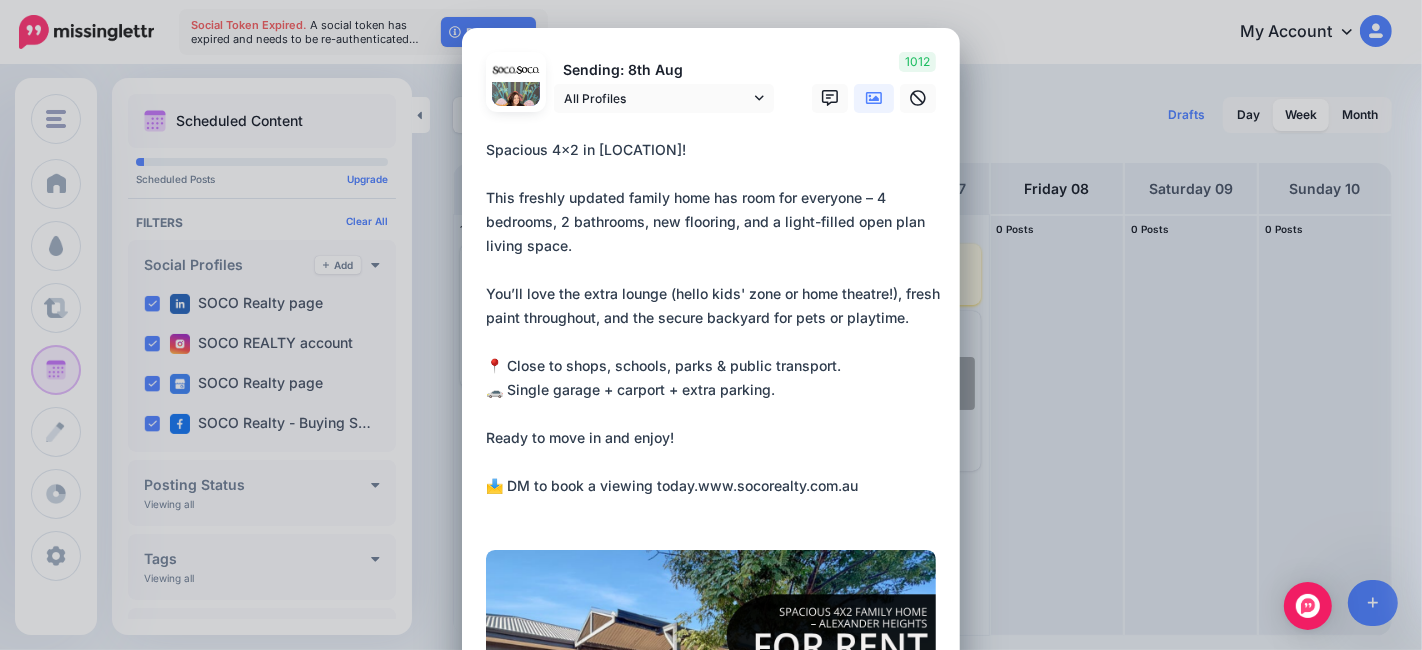 drag, startPoint x: 689, startPoint y: 488, endPoint x: 659, endPoint y: 485, distance: 30.149628 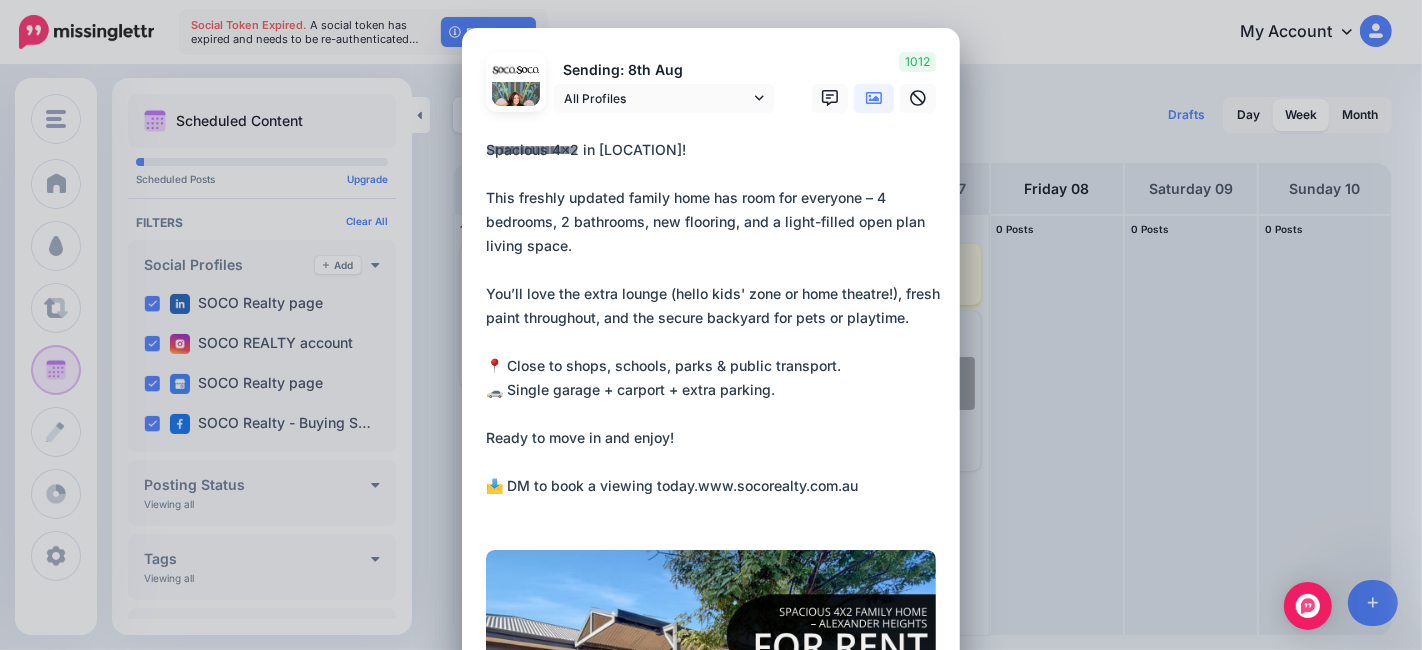 scroll, scrollTop: 0, scrollLeft: 0, axis: both 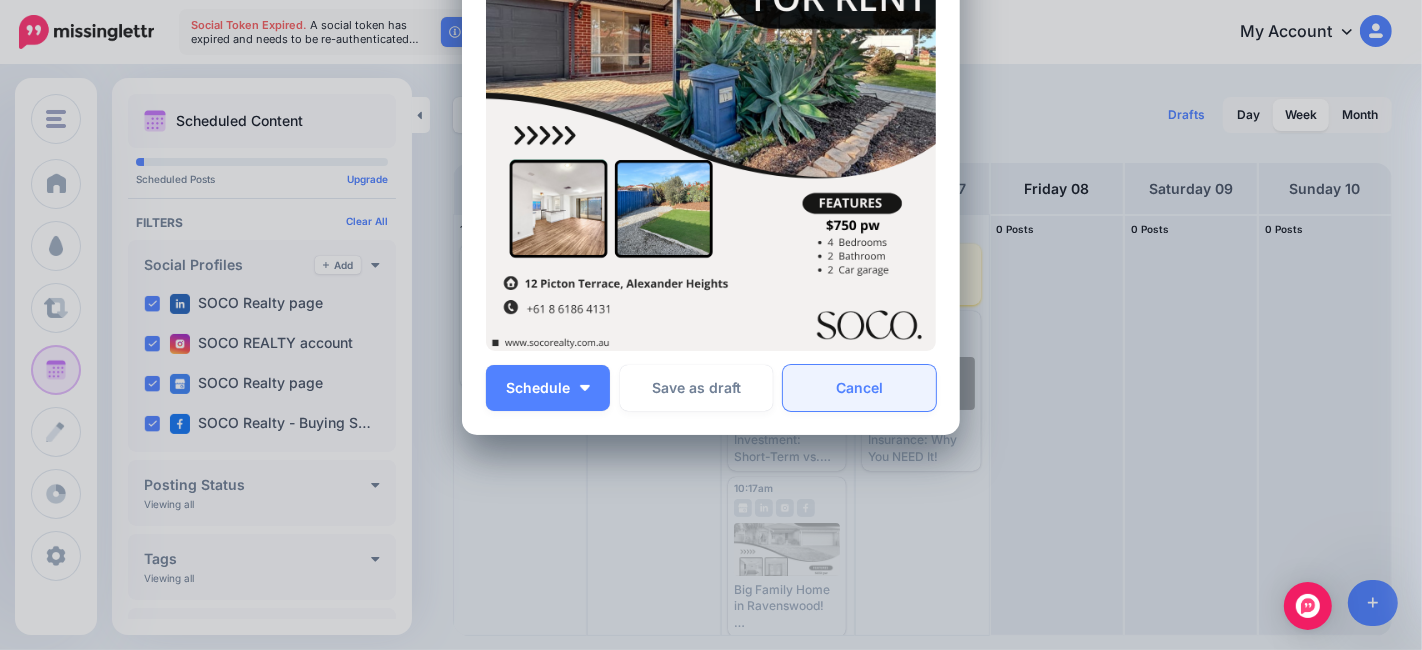 type 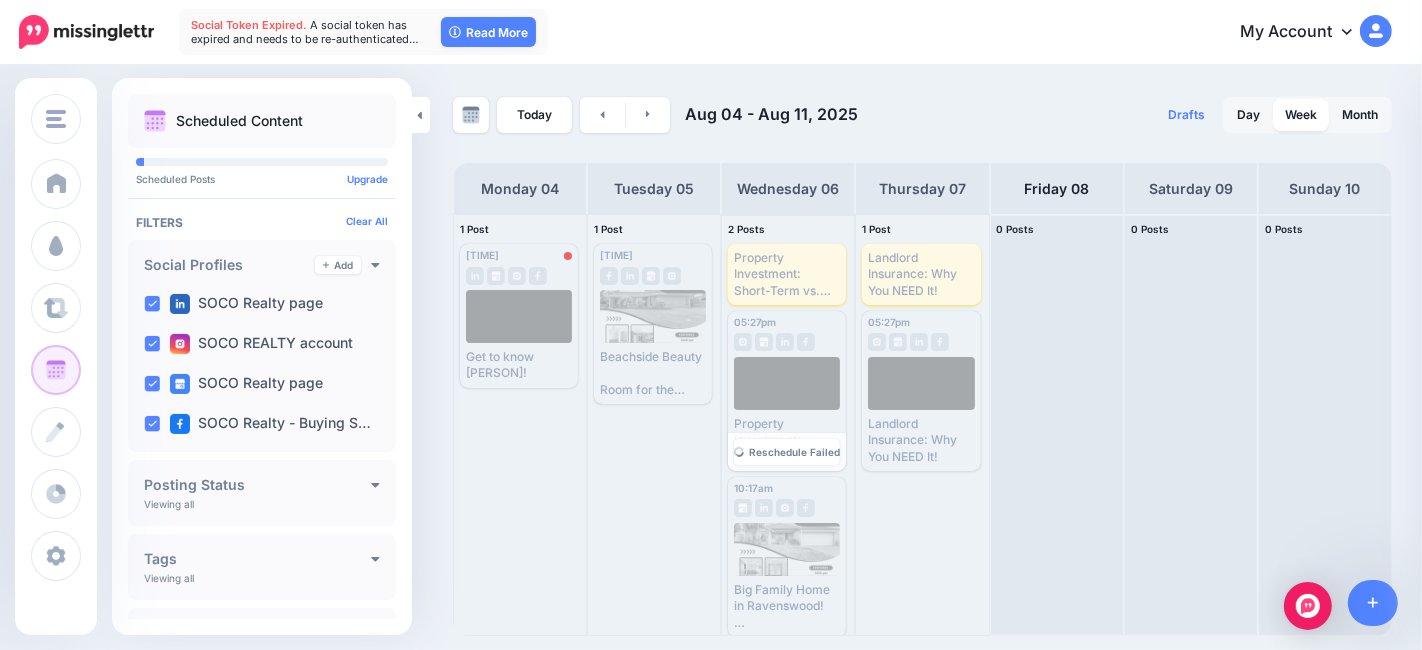 scroll, scrollTop: 0, scrollLeft: 0, axis: both 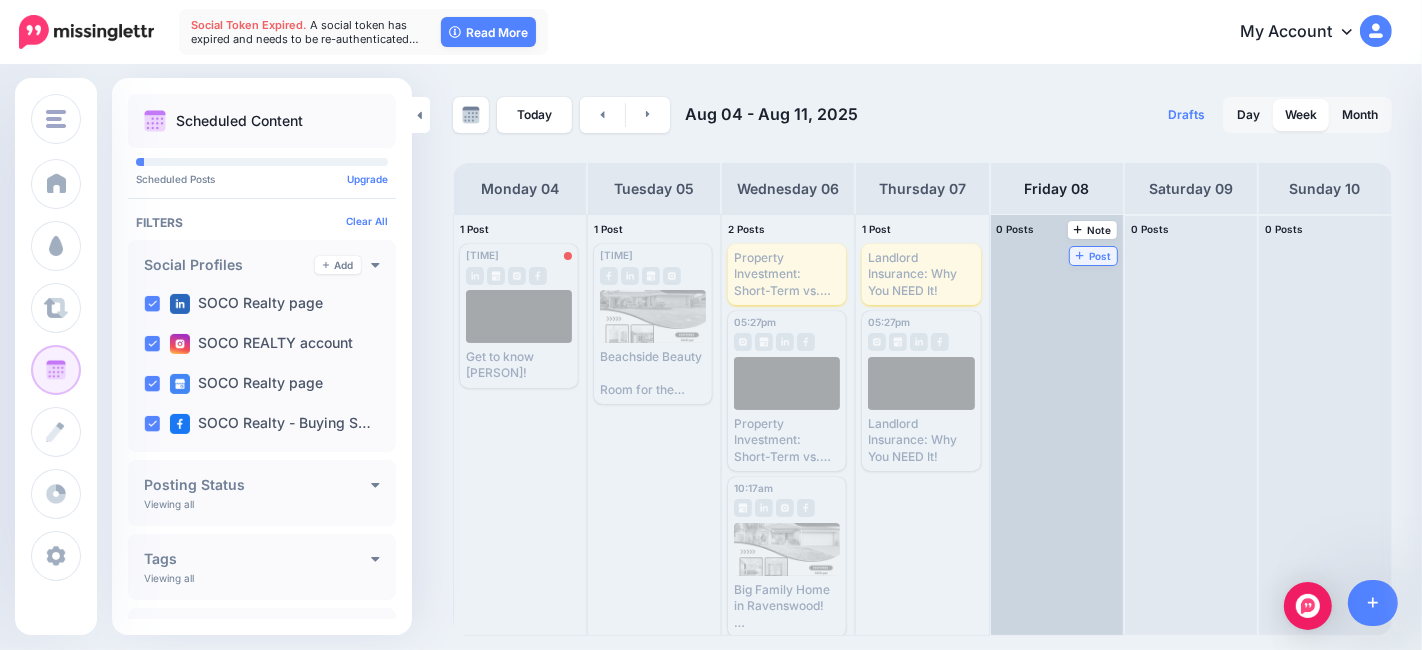 click on "Post" at bounding box center (1093, 256) 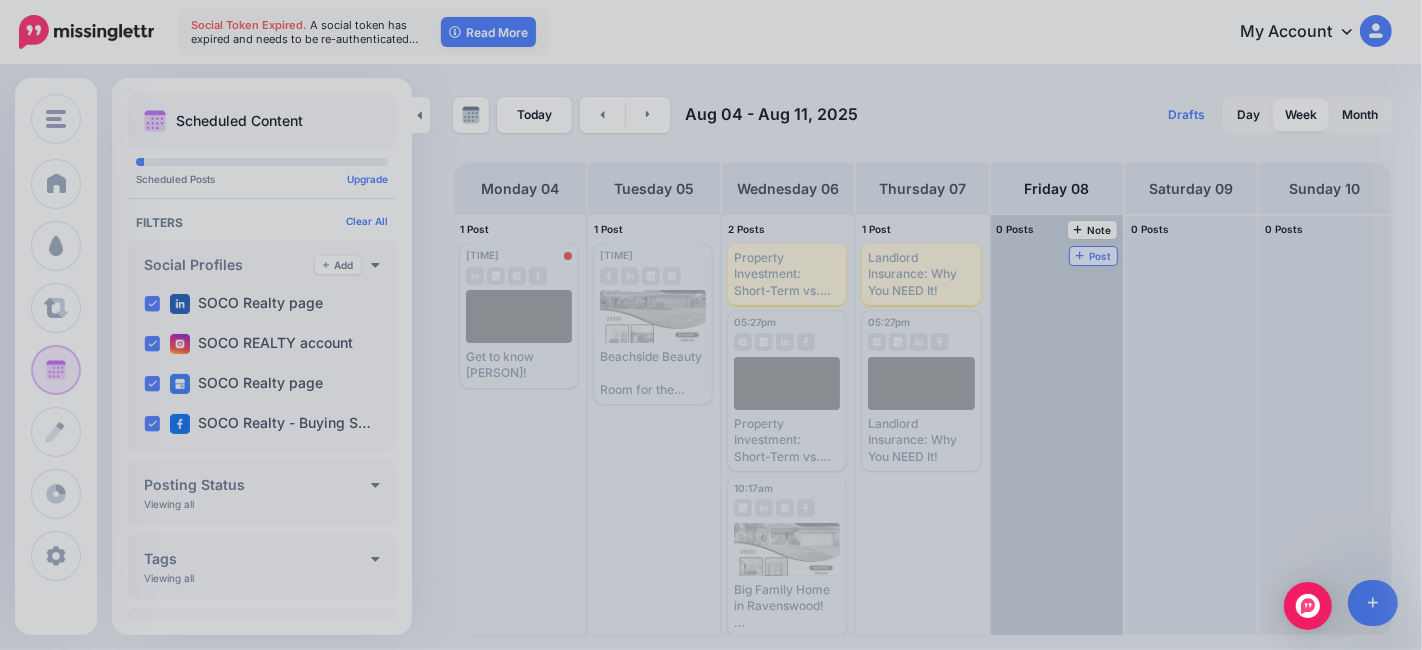 scroll, scrollTop: 0, scrollLeft: 0, axis: both 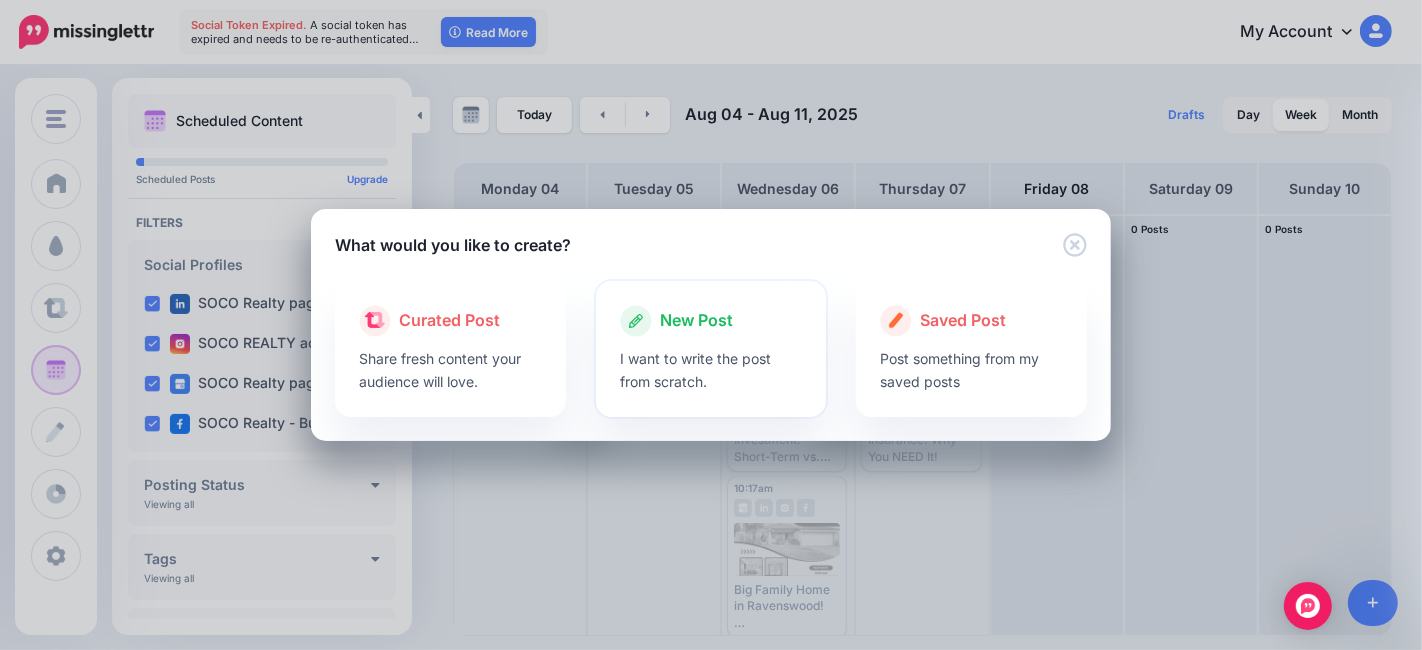 click on "New Post" at bounding box center [696, 321] 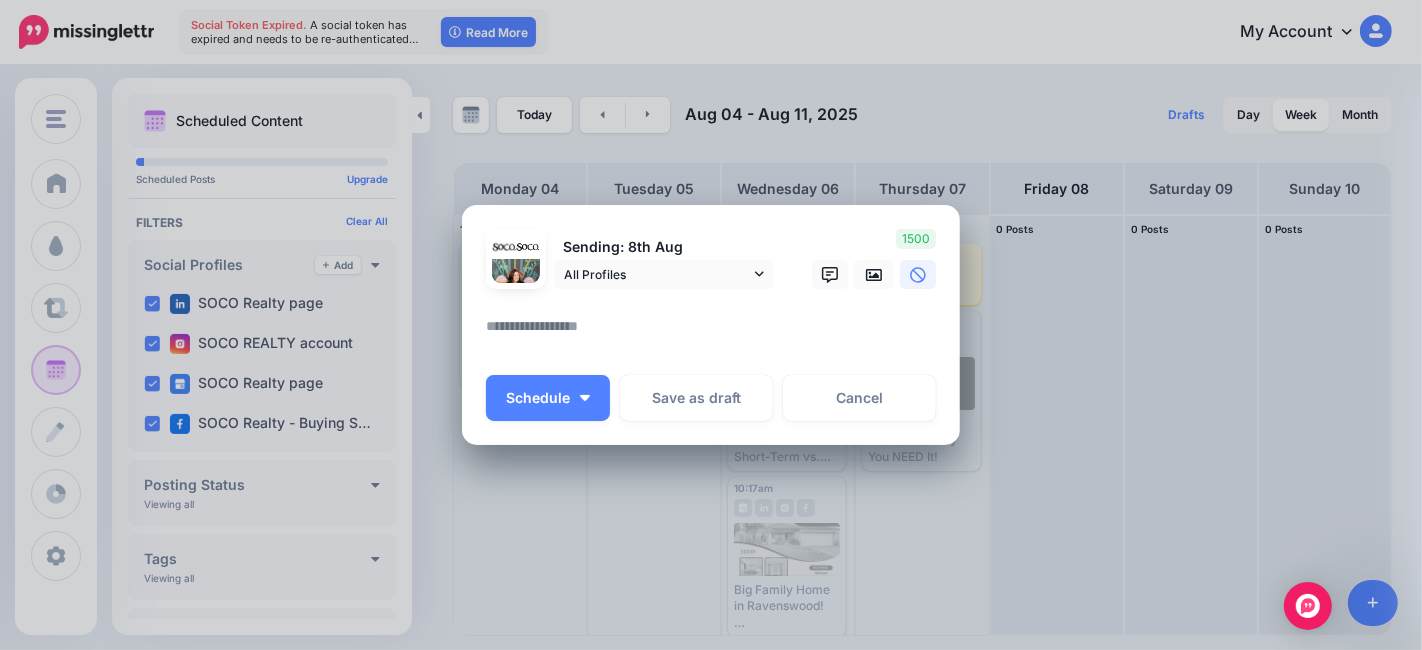 paste on "**********" 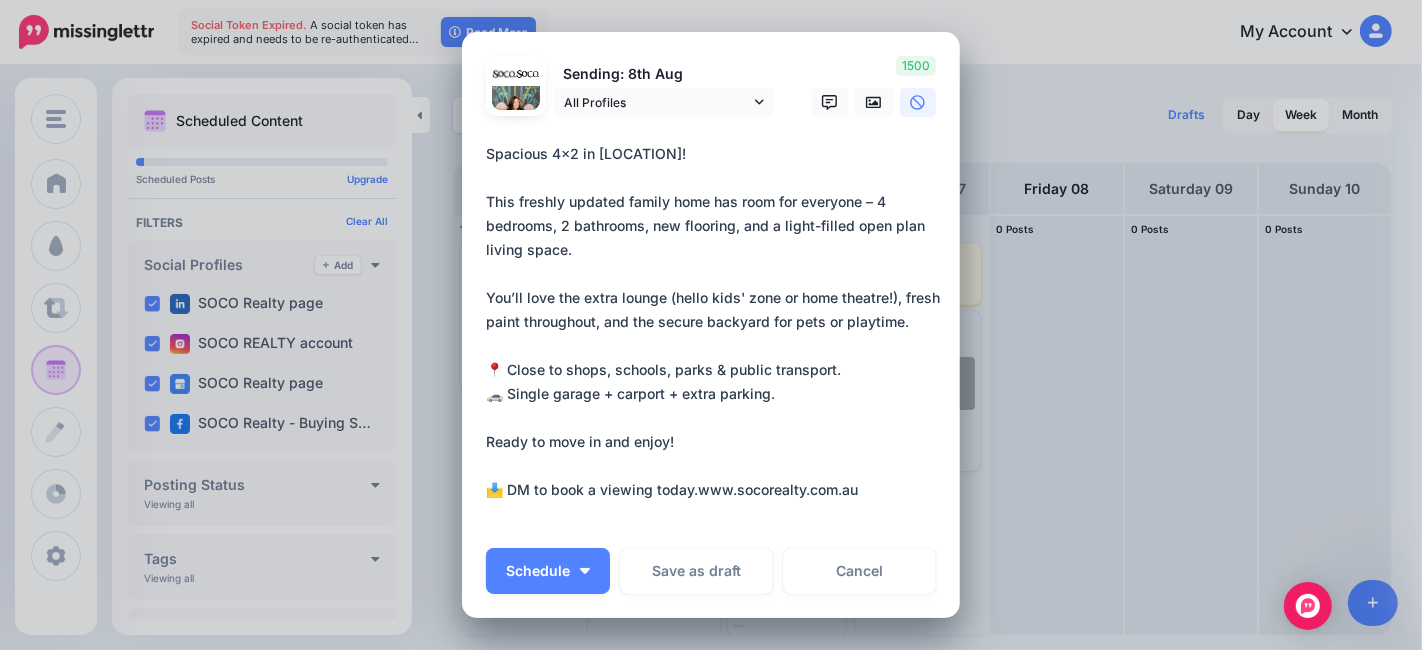 drag, startPoint x: 647, startPoint y: 488, endPoint x: 680, endPoint y: 490, distance: 33.06055 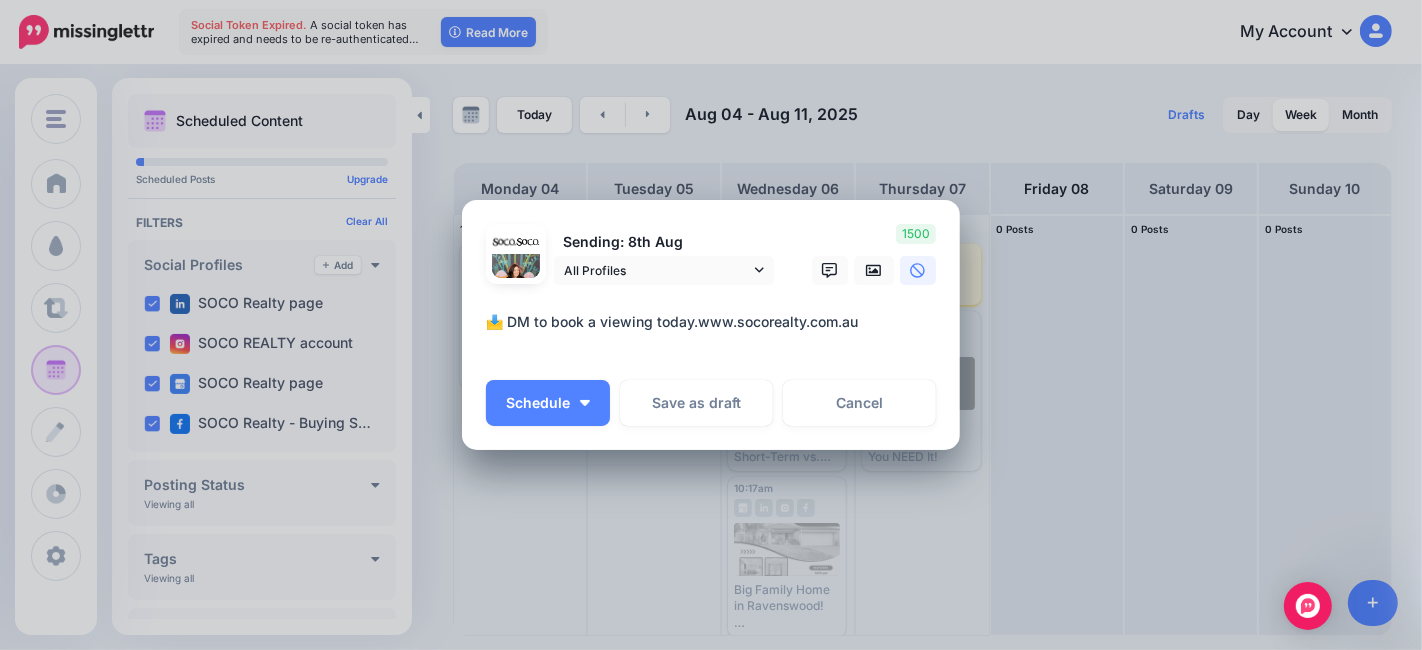 click on "**********" at bounding box center [716, 334] 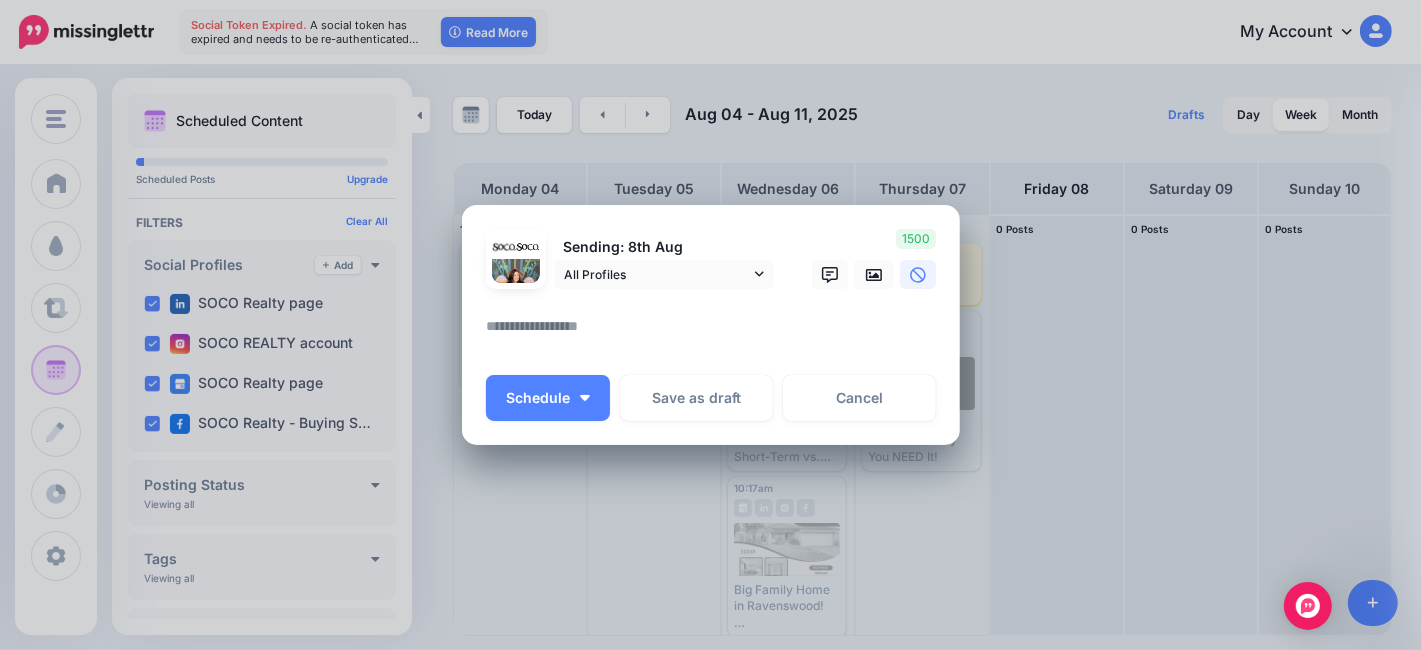 paste on "**********" 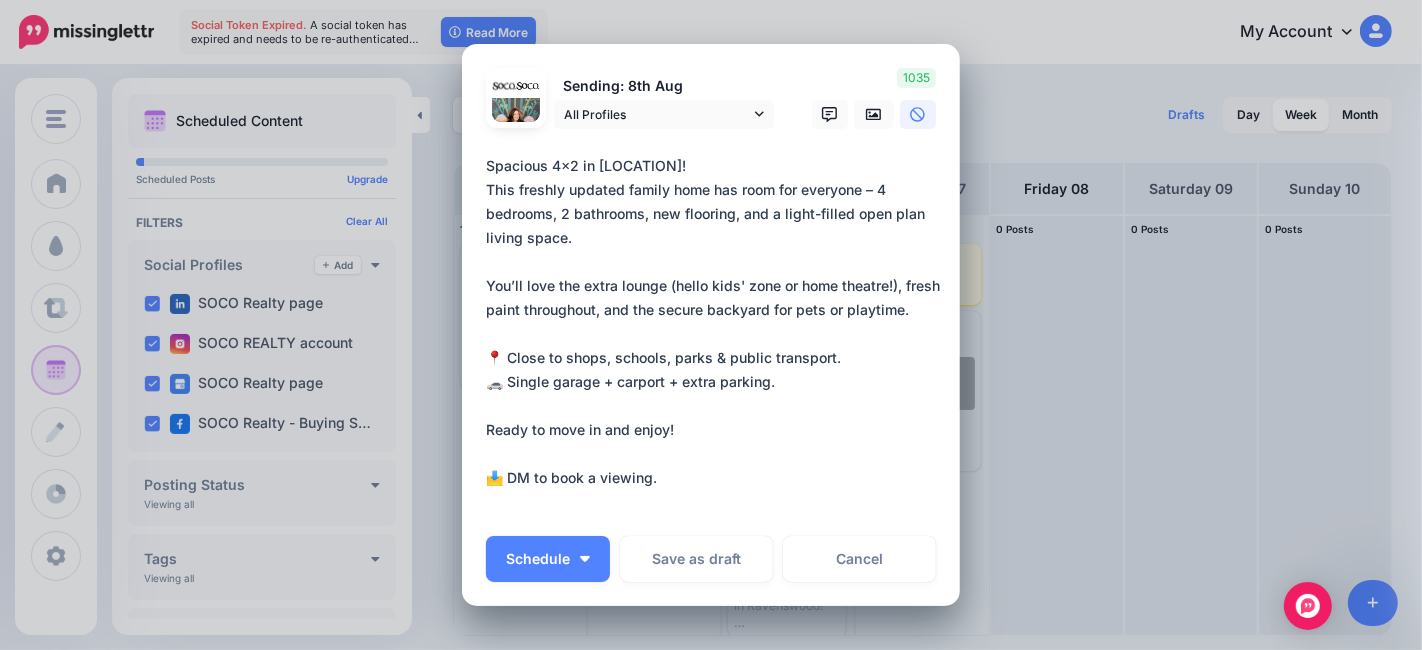 click on "**********" at bounding box center (716, 334) 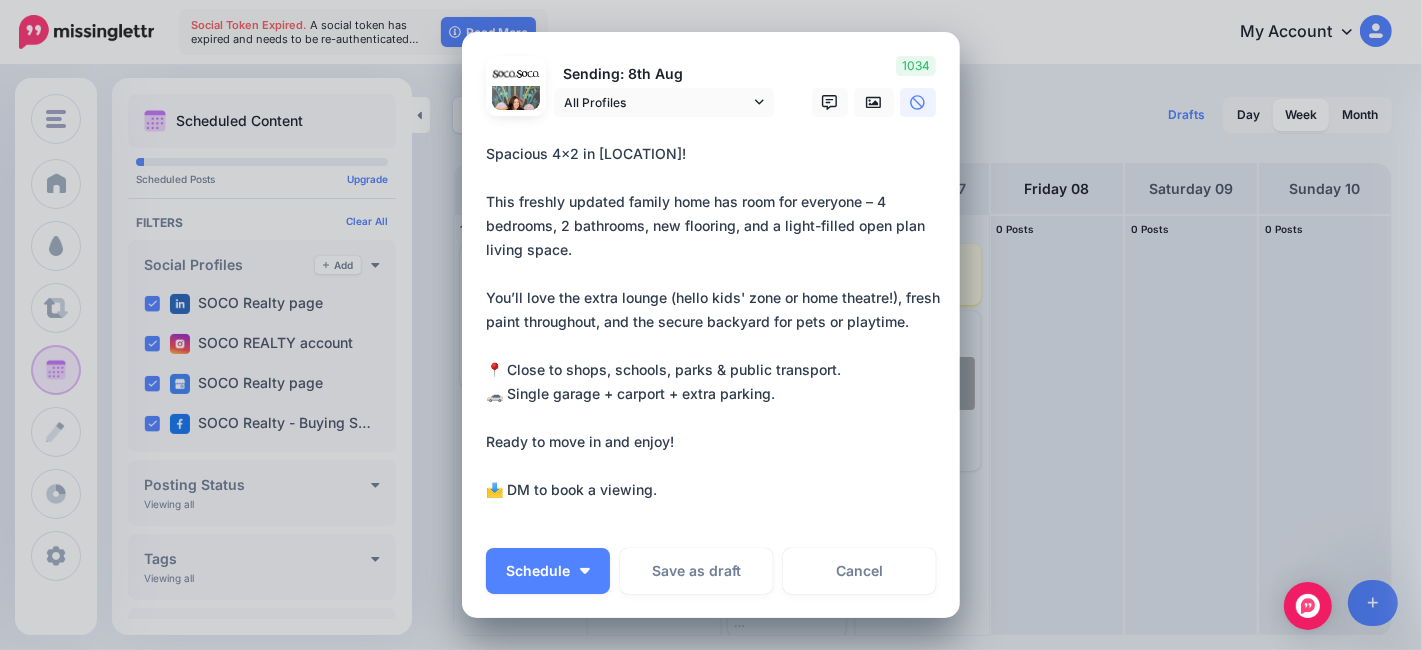 click on "**********" at bounding box center (716, 334) 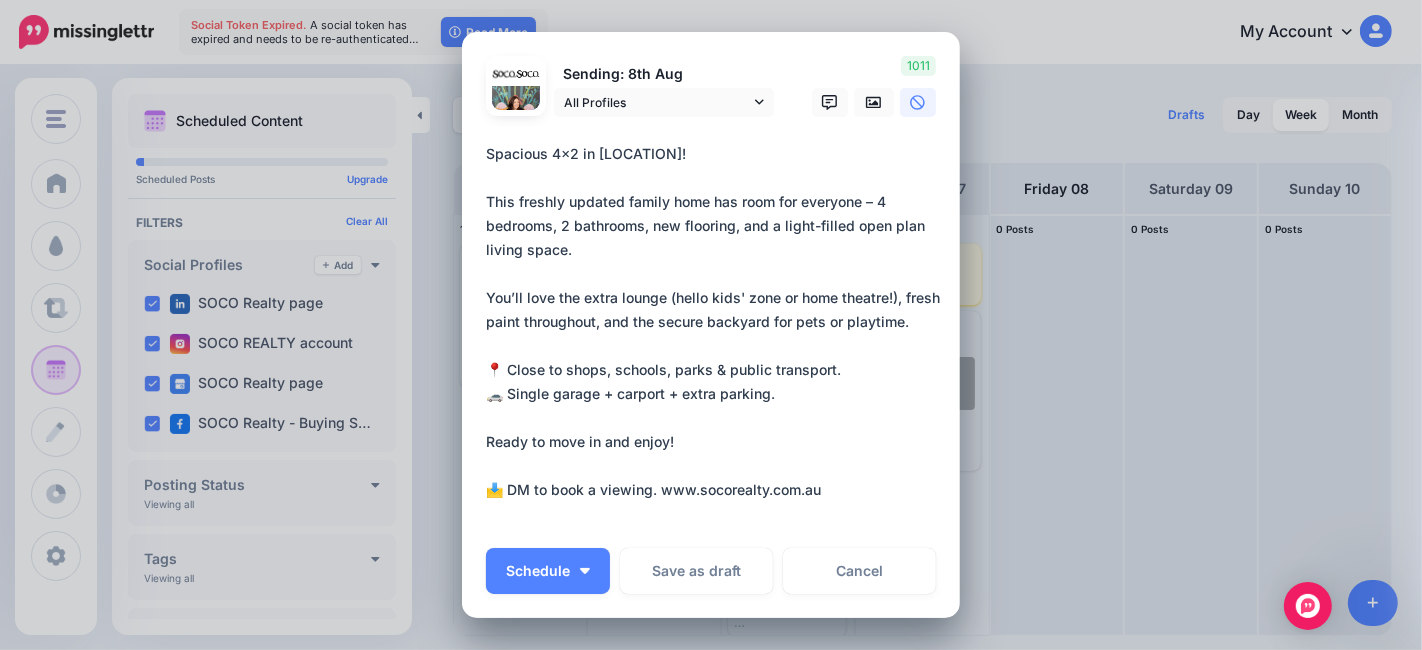 click on "**********" at bounding box center (716, 334) 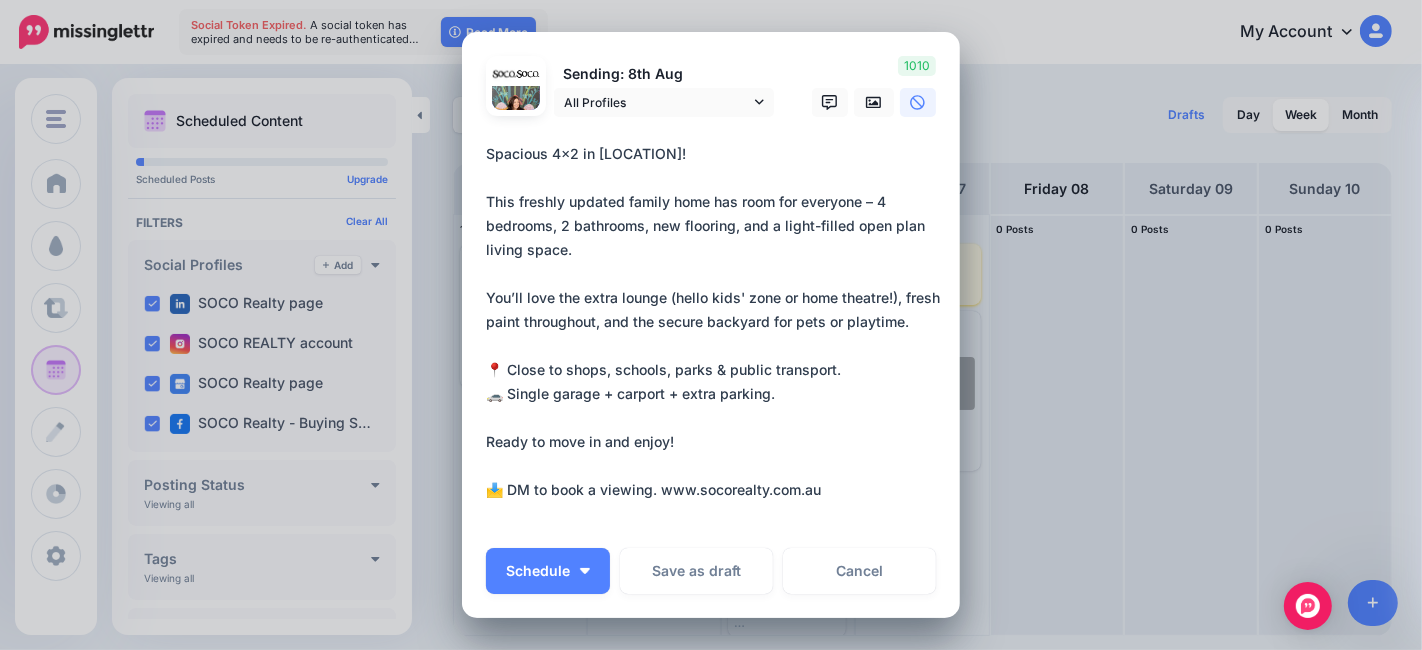 drag, startPoint x: 845, startPoint y: 486, endPoint x: 687, endPoint y: 489, distance: 158.02847 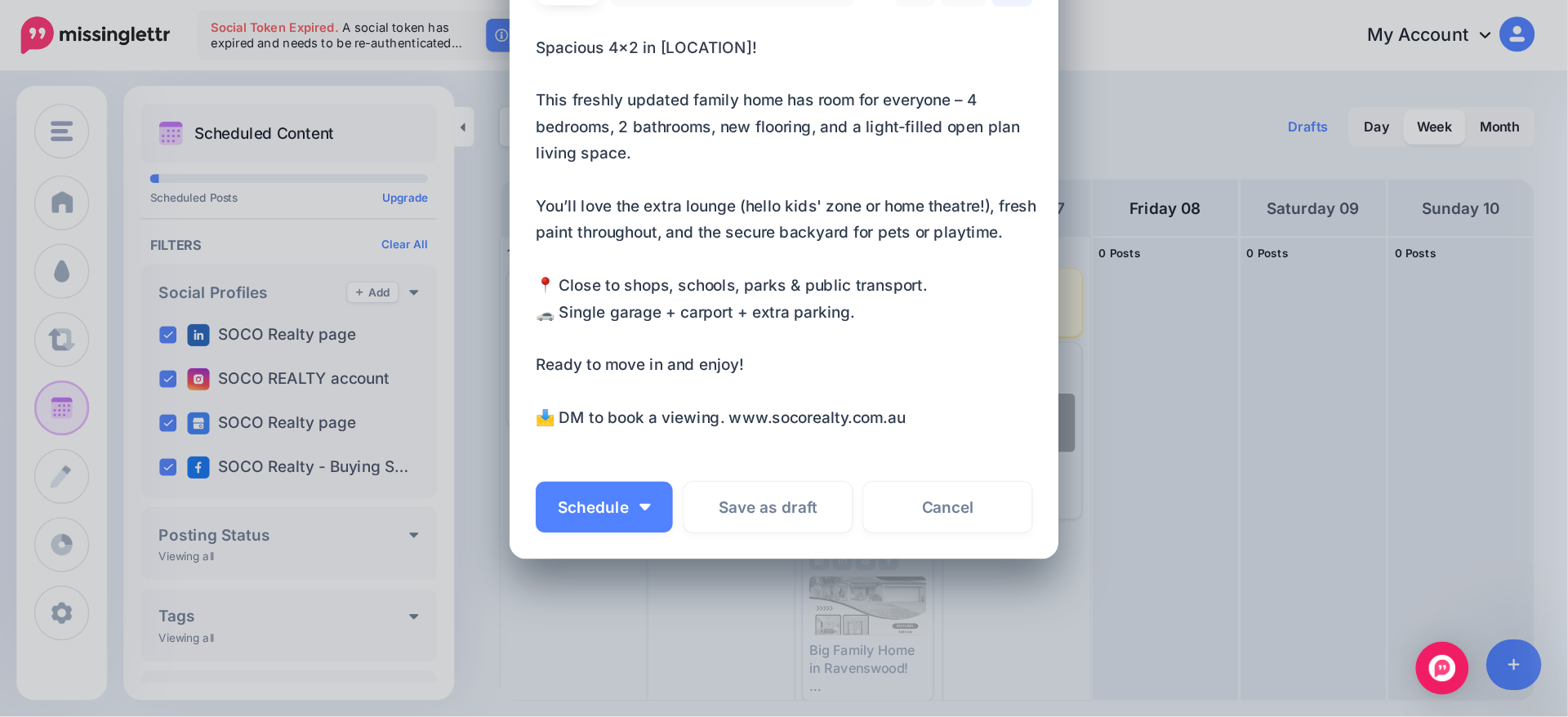 scroll, scrollTop: 0, scrollLeft: 0, axis: both 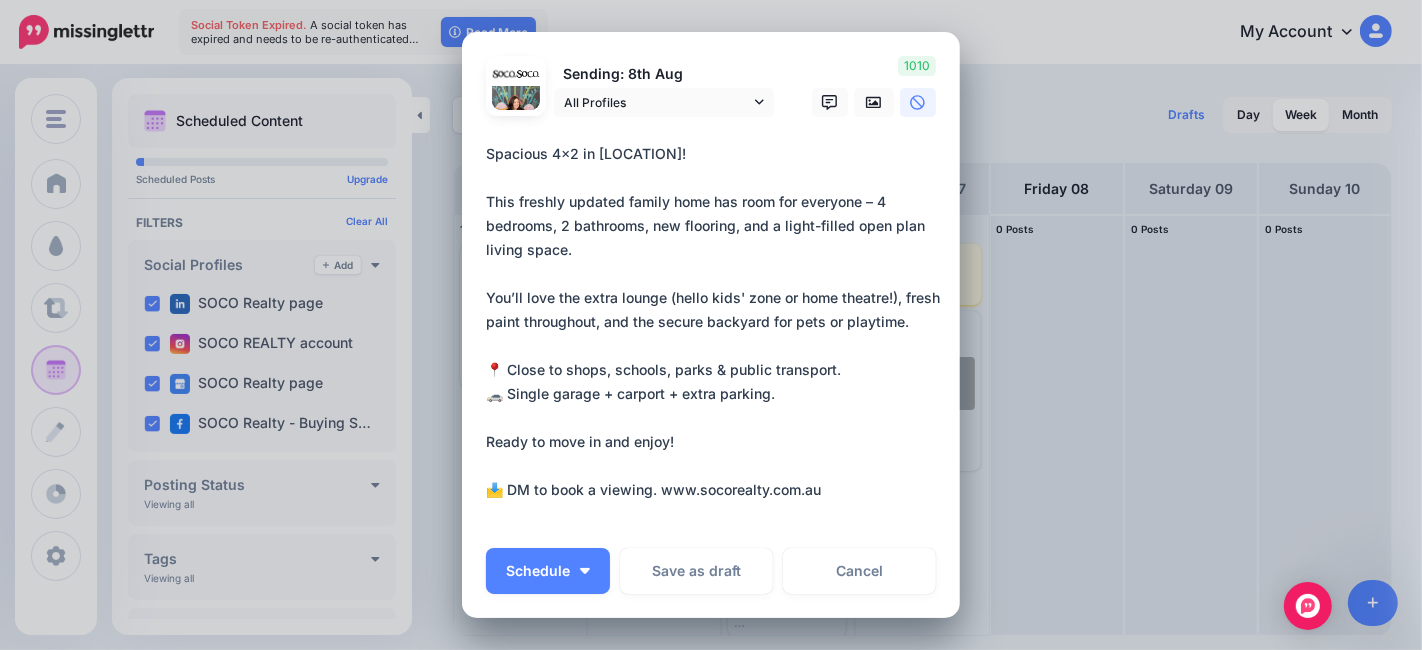 drag, startPoint x: 825, startPoint y: 496, endPoint x: 495, endPoint y: 135, distance: 489.10223 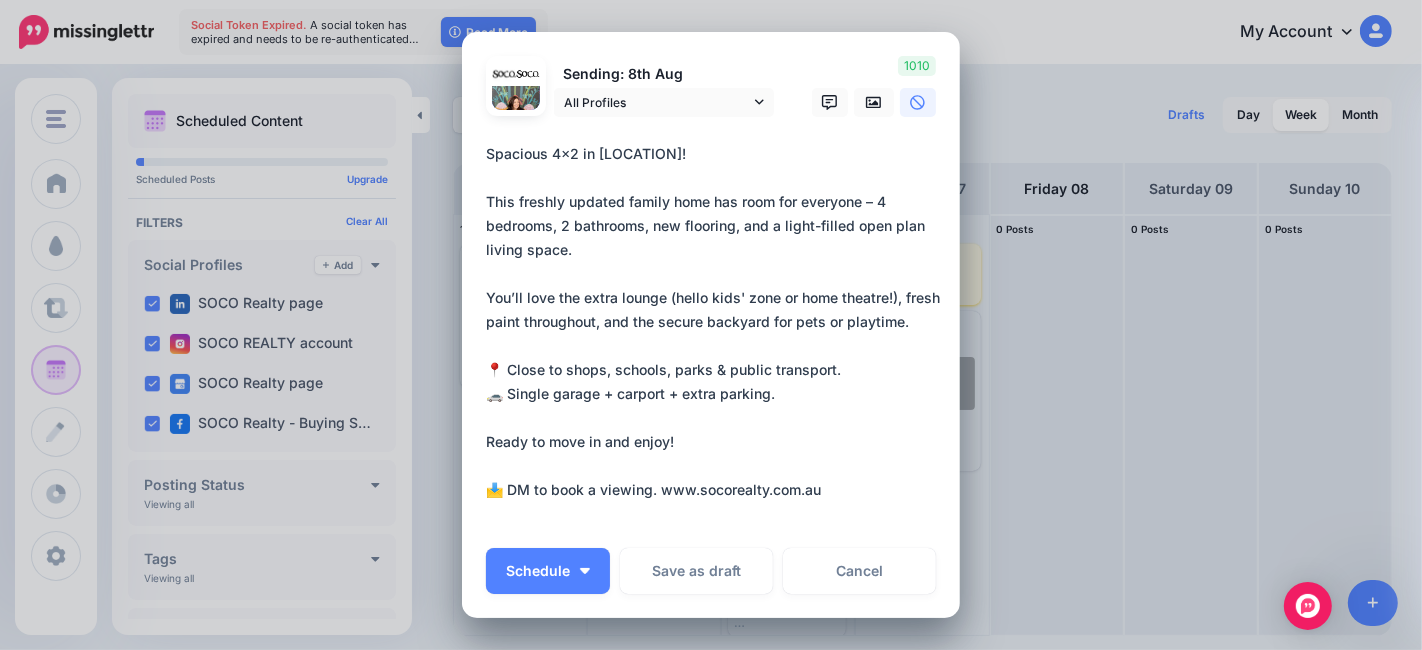 click on "Sending: [DATE]
All
Profiles" at bounding box center [711, 295] 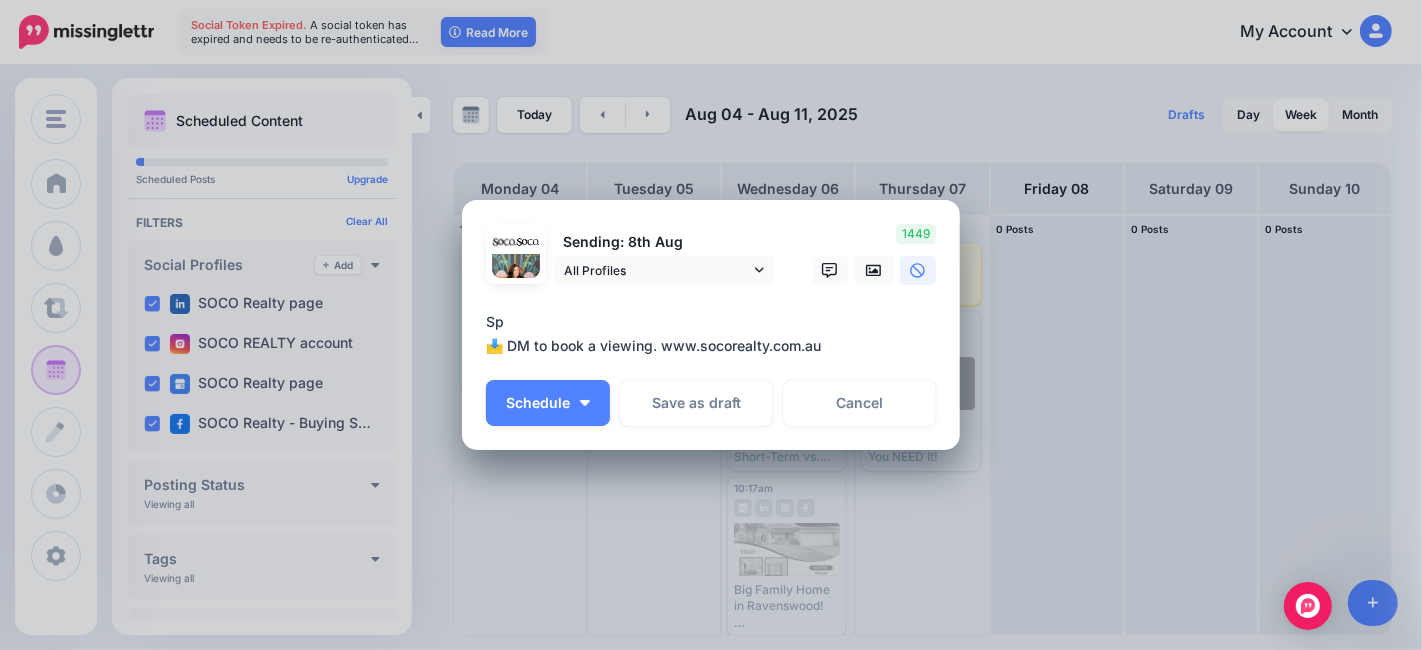 click on "**********" at bounding box center [716, 334] 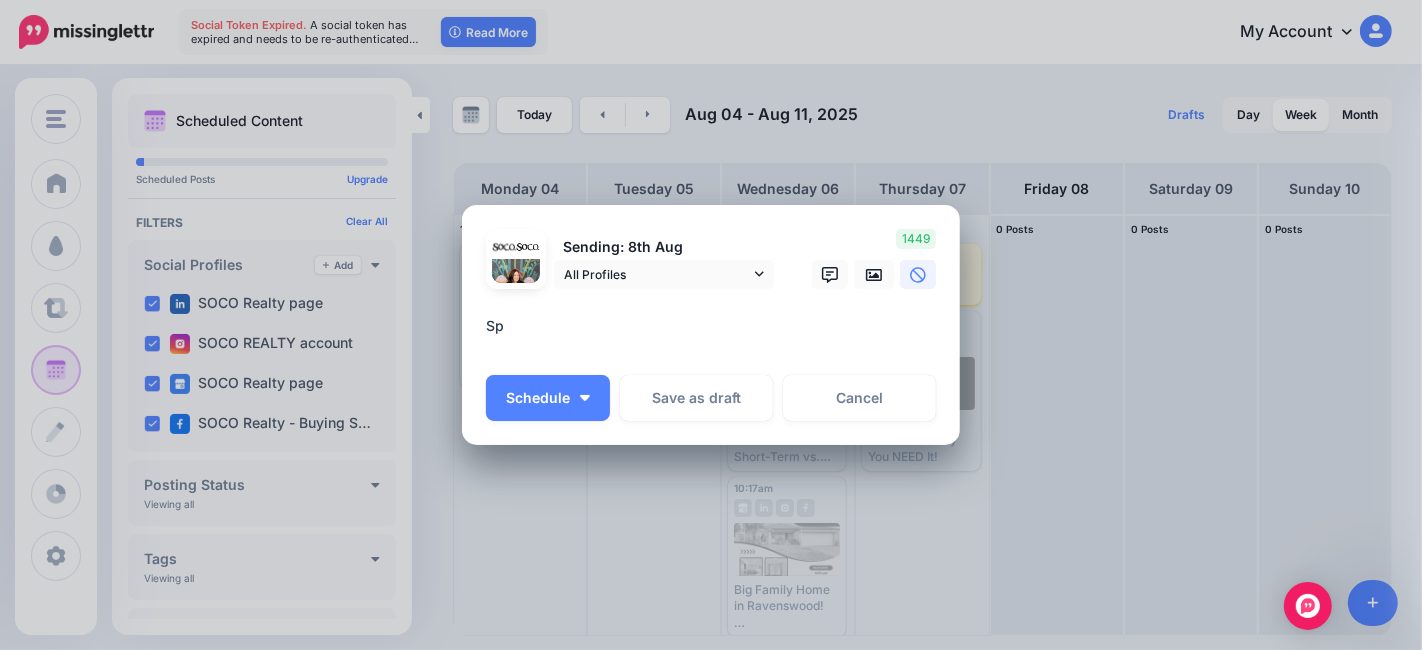type on "*" 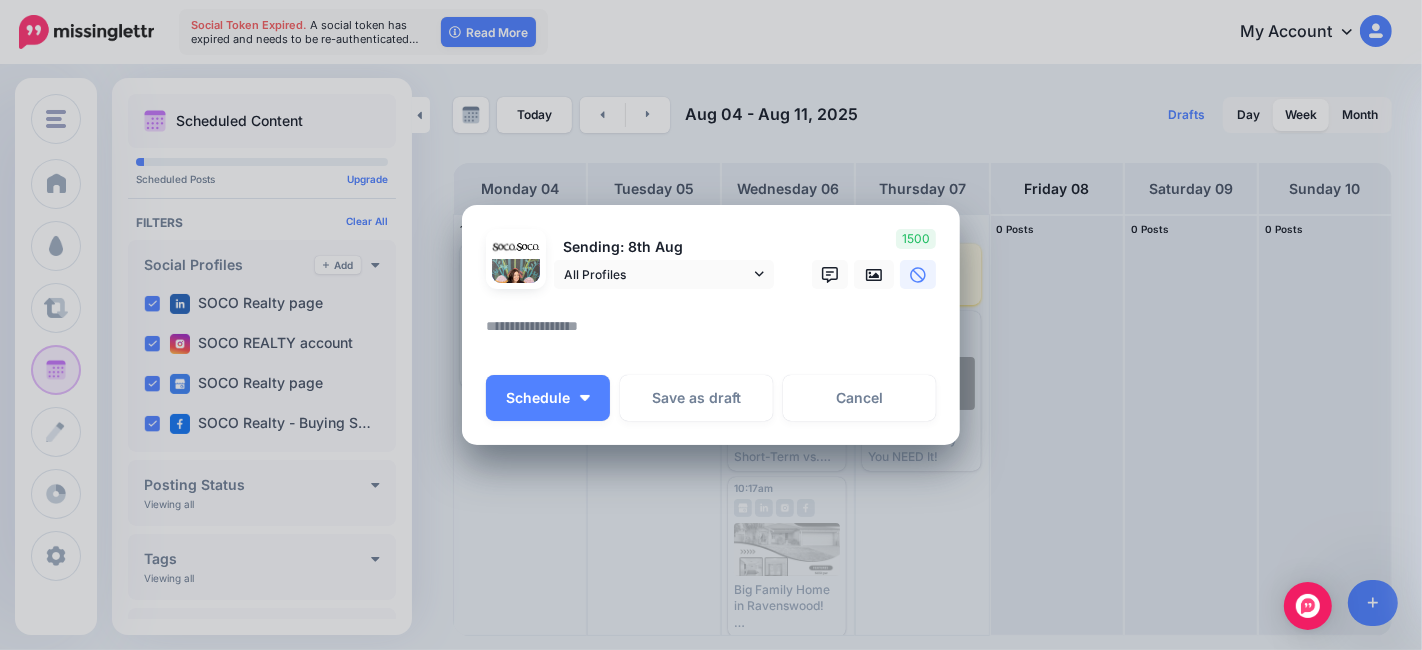 paste on "**********" 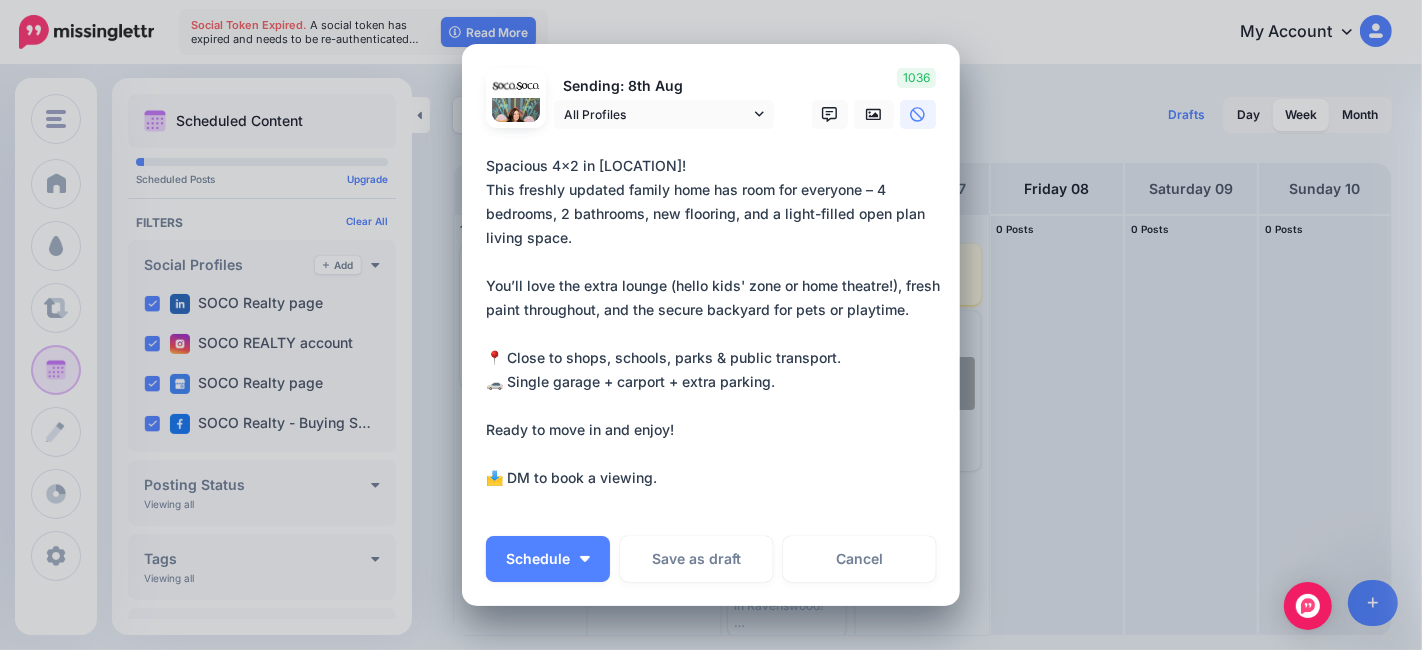 click on "**********" at bounding box center [716, 334] 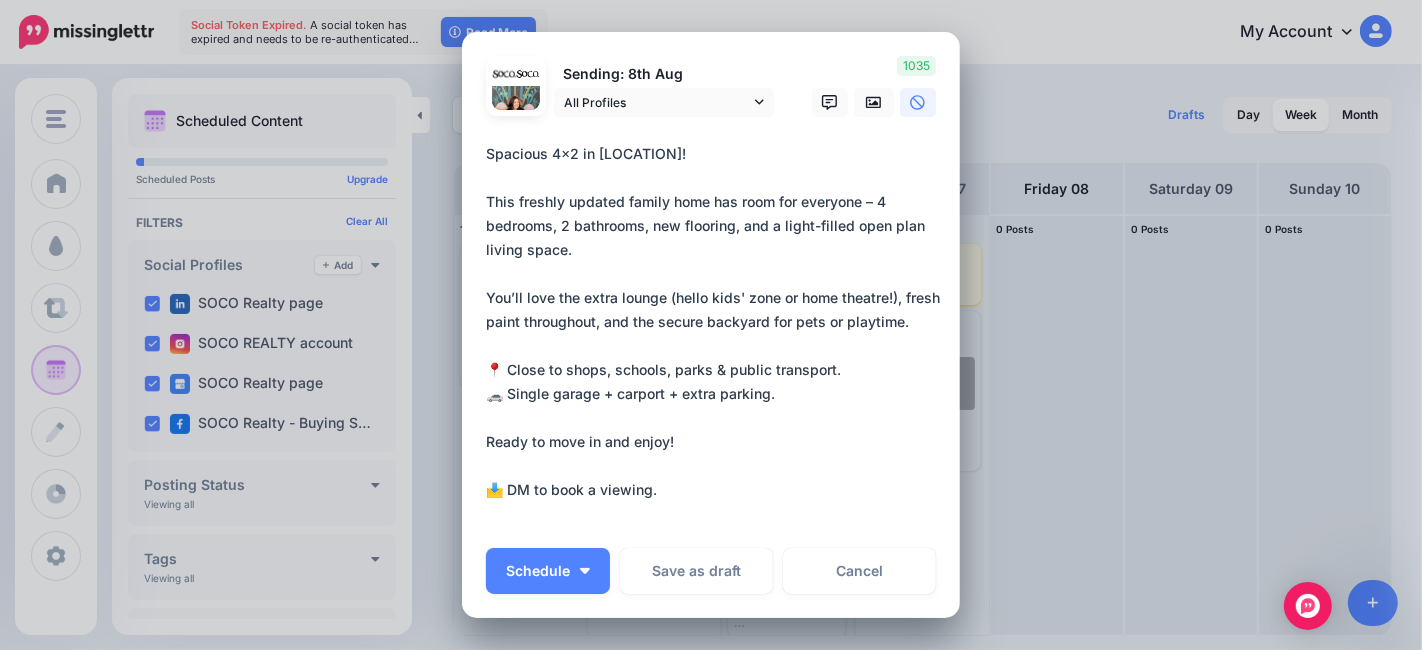 drag, startPoint x: 857, startPoint y: 200, endPoint x: 869, endPoint y: 198, distance: 12.165525 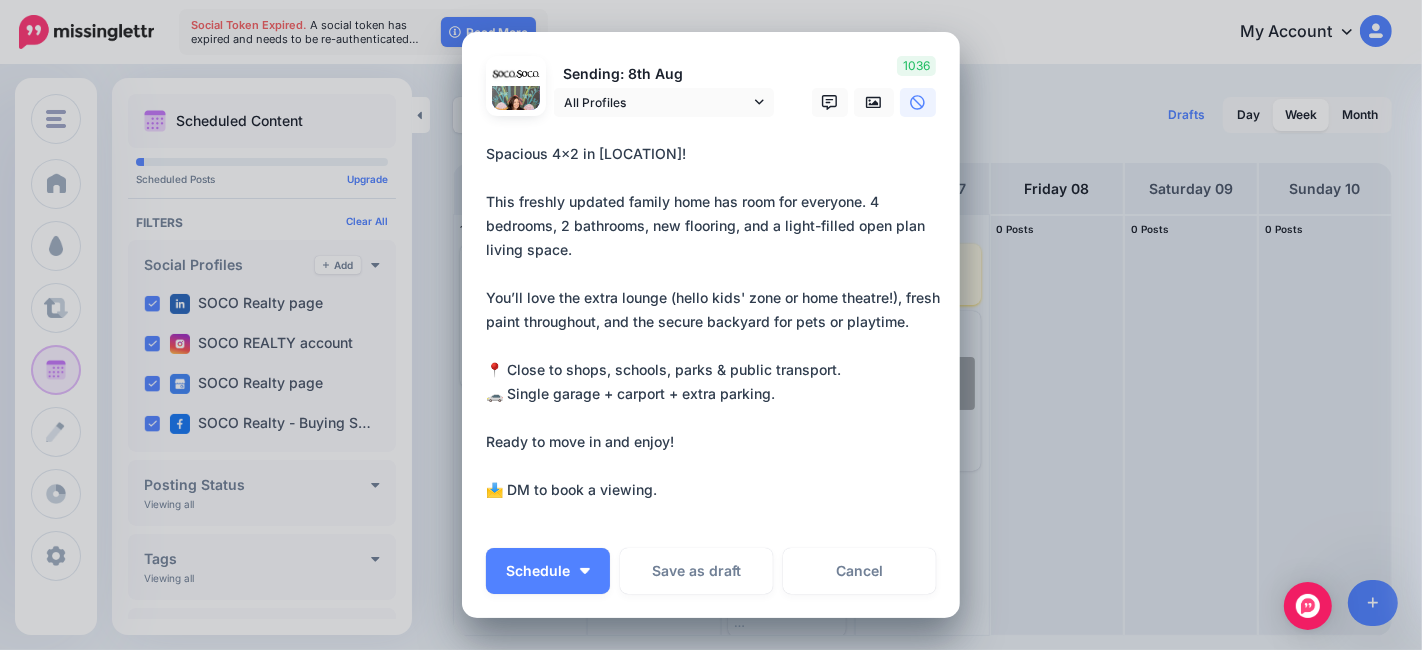 click on "**********" at bounding box center [716, 334] 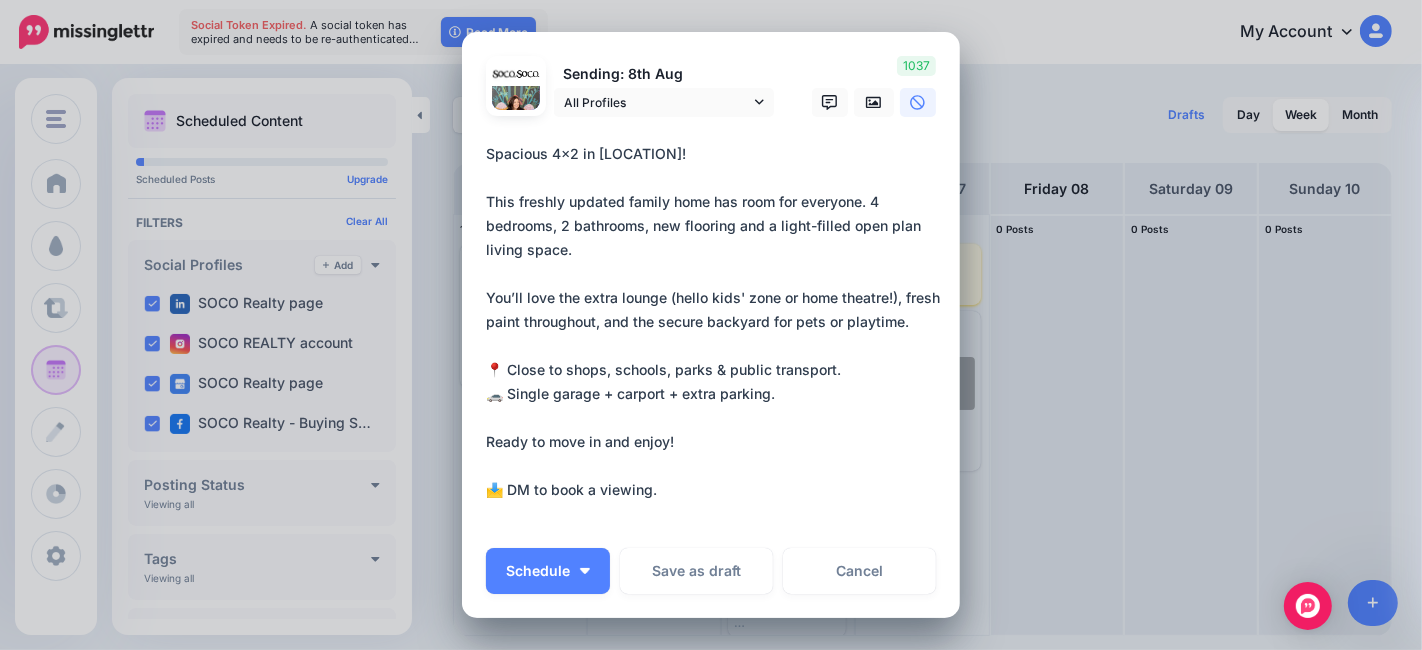 click on "**********" at bounding box center [716, 334] 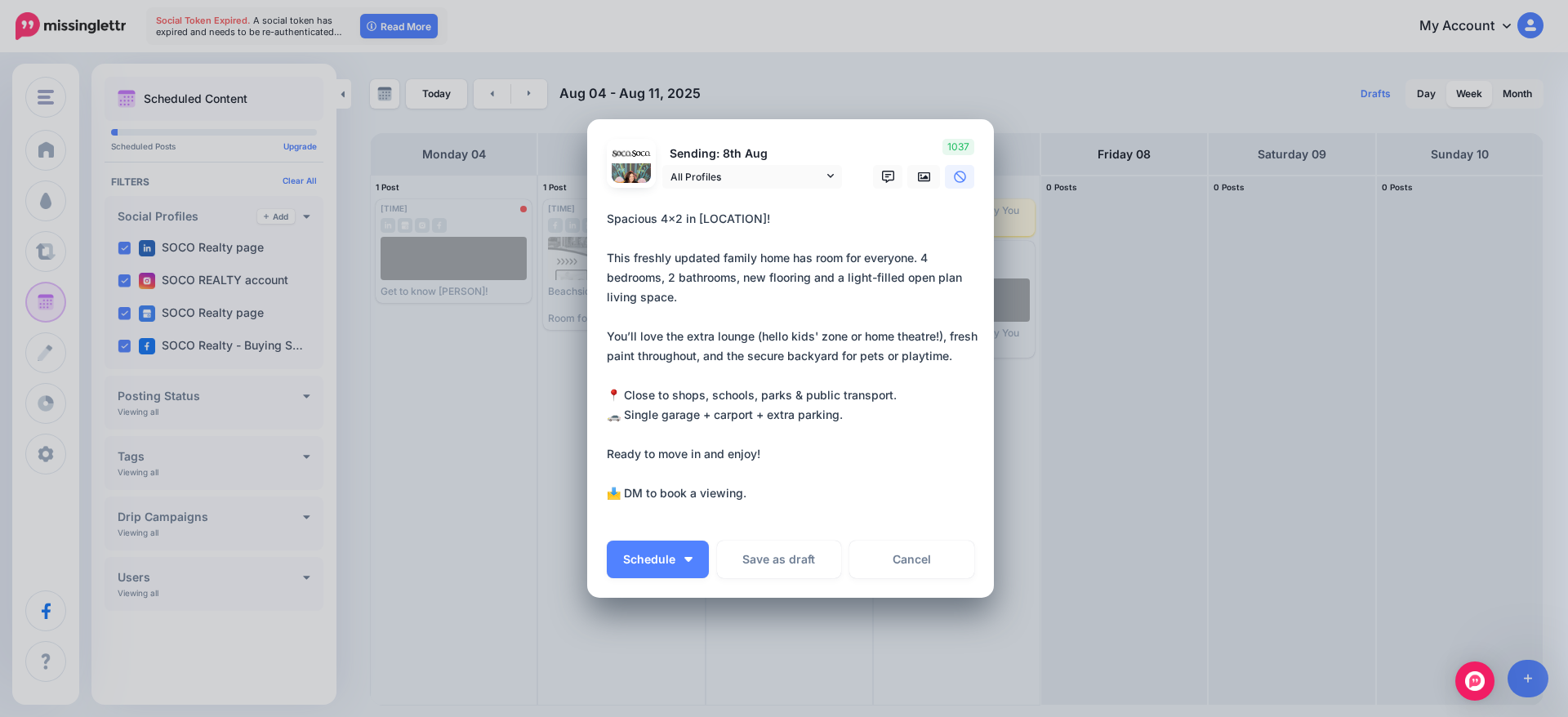 click on "**********" at bounding box center (795, 366) 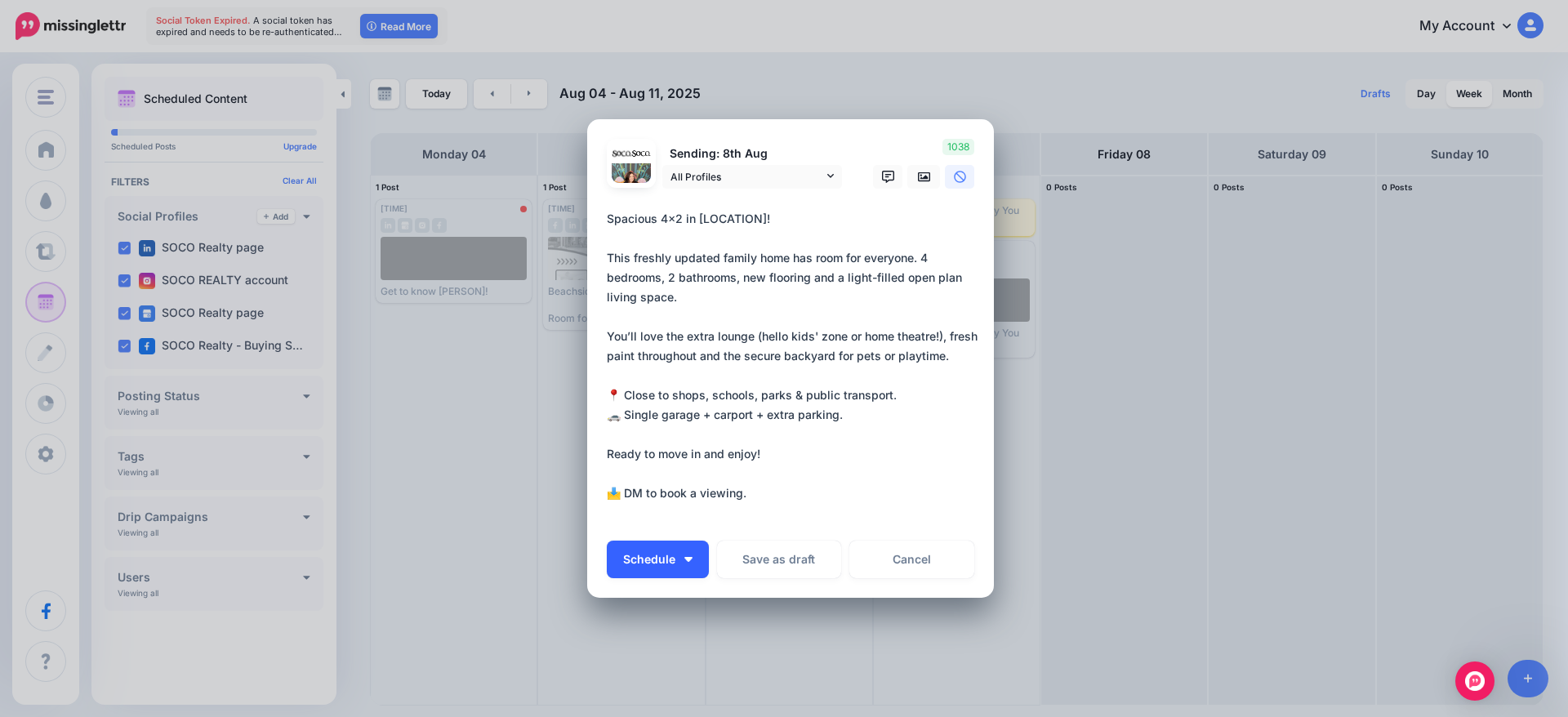 click on "Schedule" at bounding box center [657, 559] 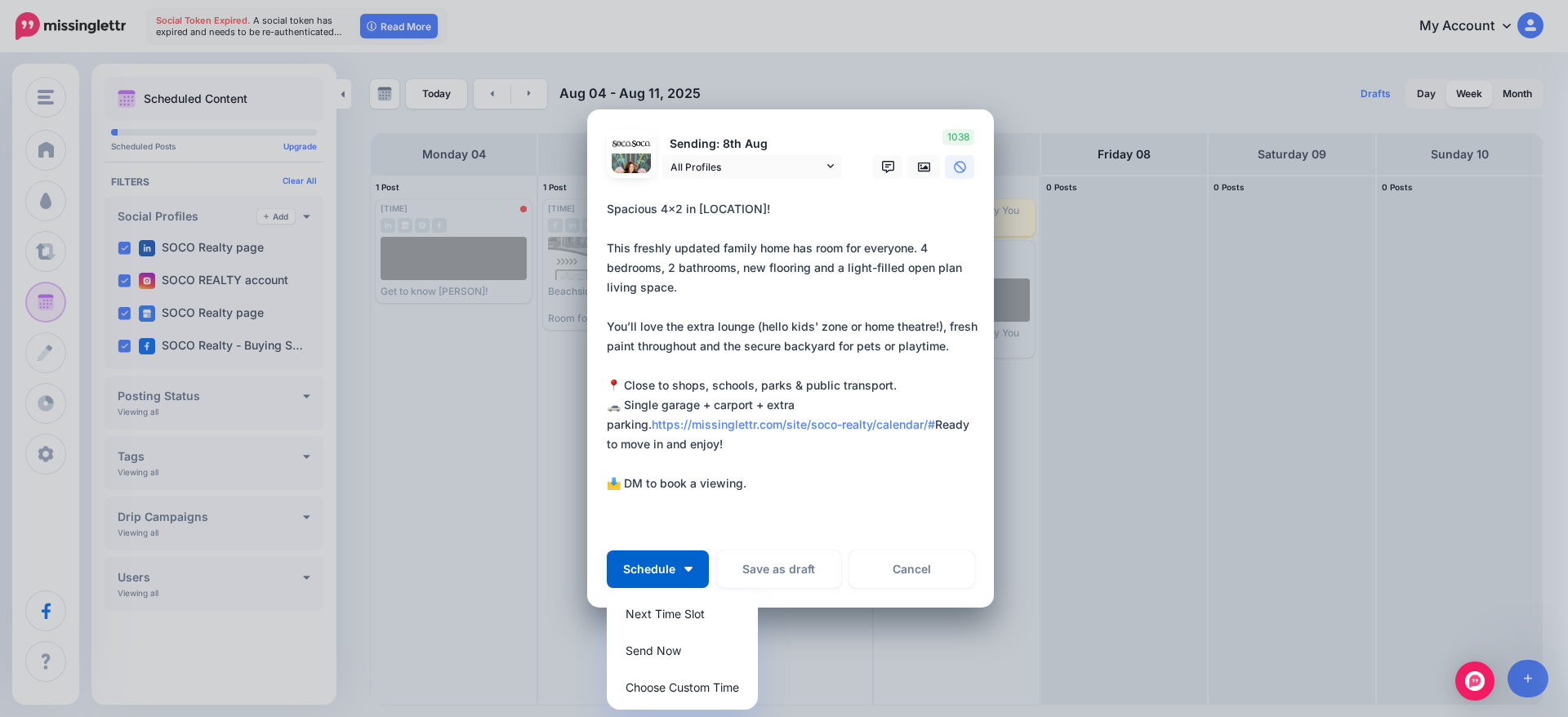 scroll, scrollTop: 68, scrollLeft: 0, axis: vertical 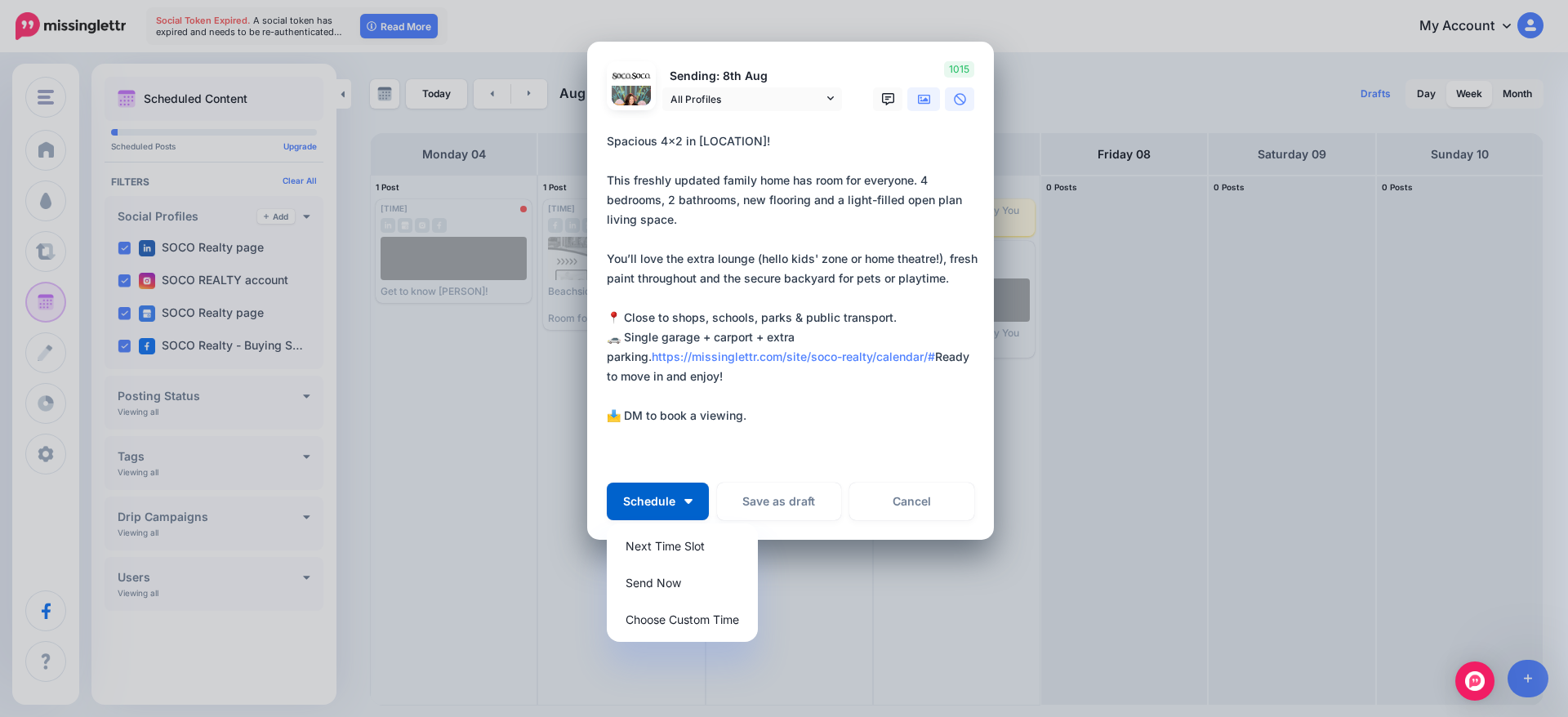 click 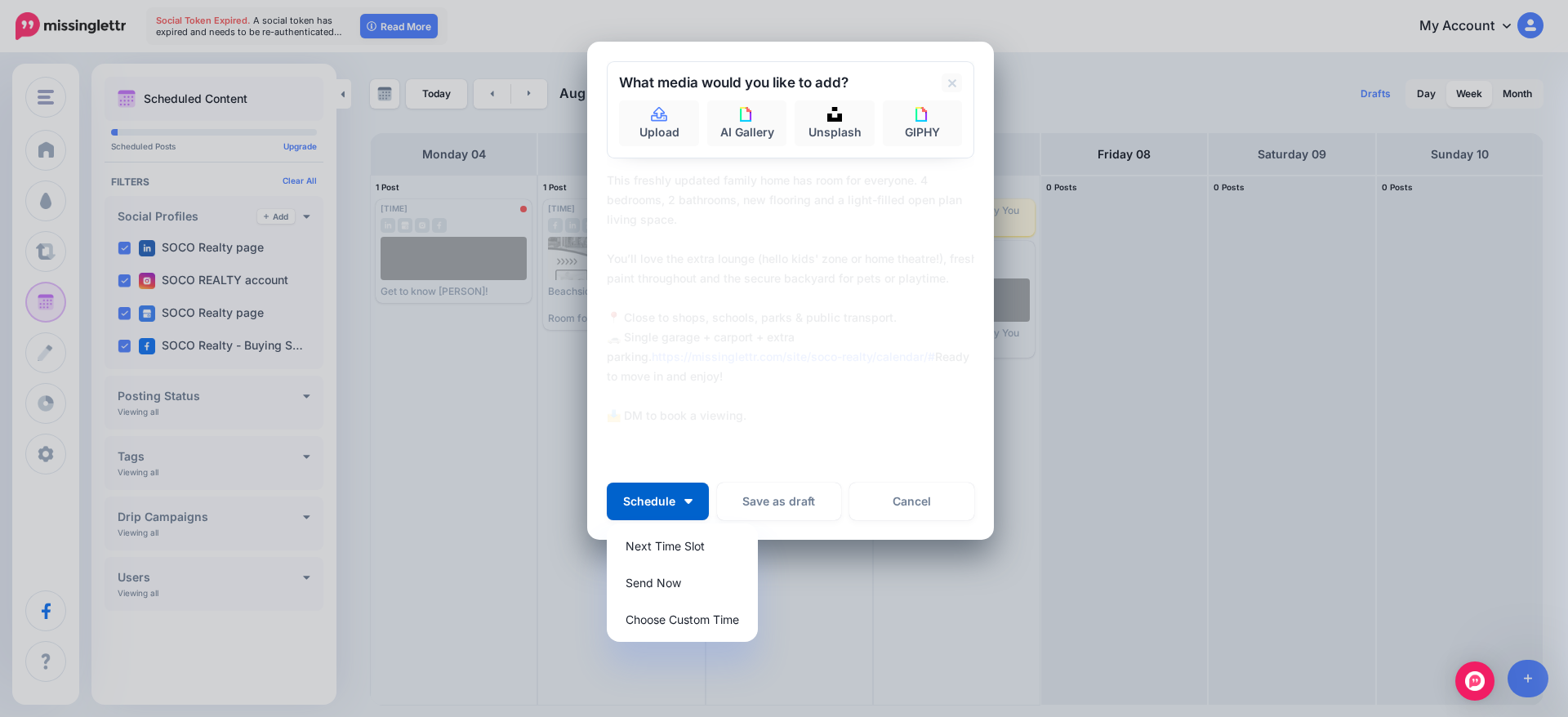 click on "What media would you like to add?
Upload
AI Gallery
Unsplash
GIPHY" at bounding box center [791, 109] 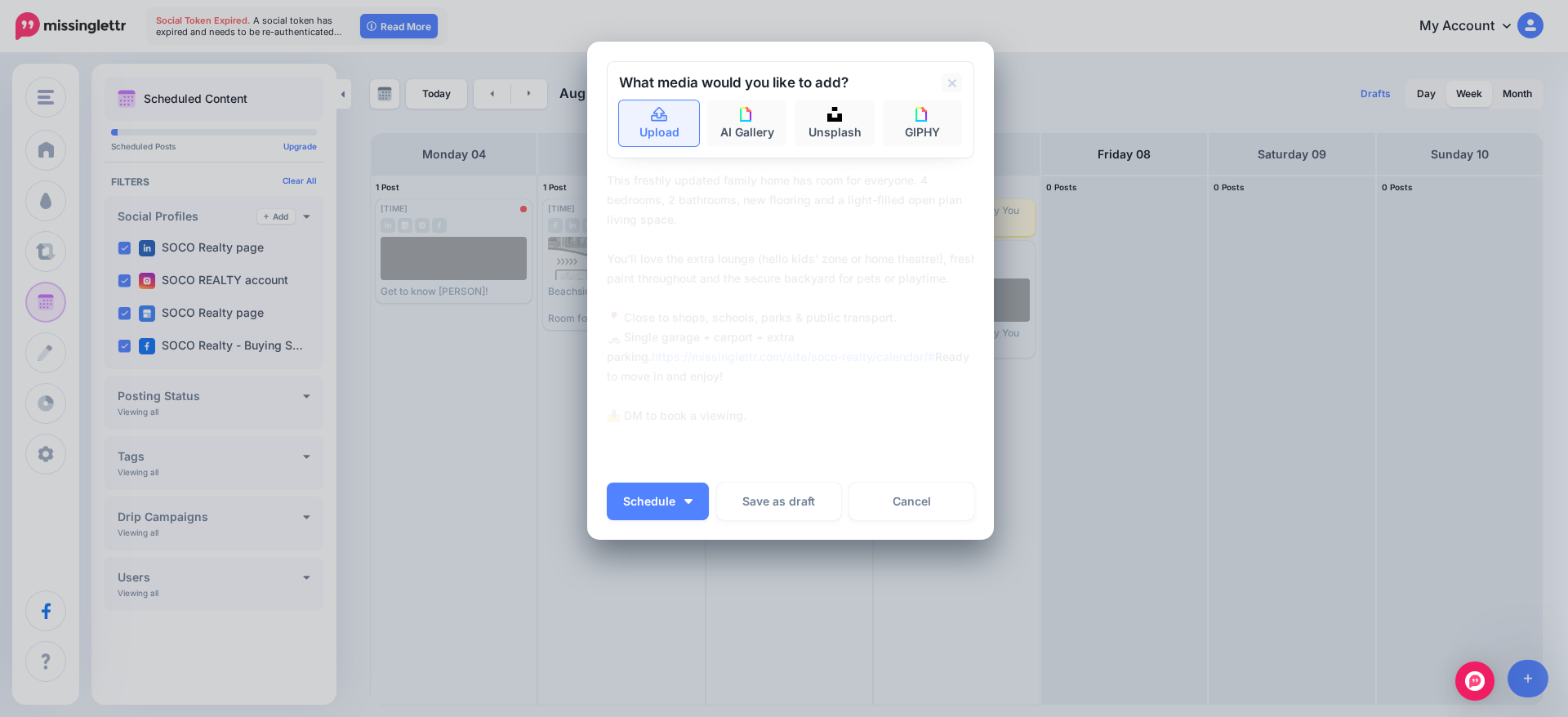 click on "Upload" at bounding box center (659, 123) 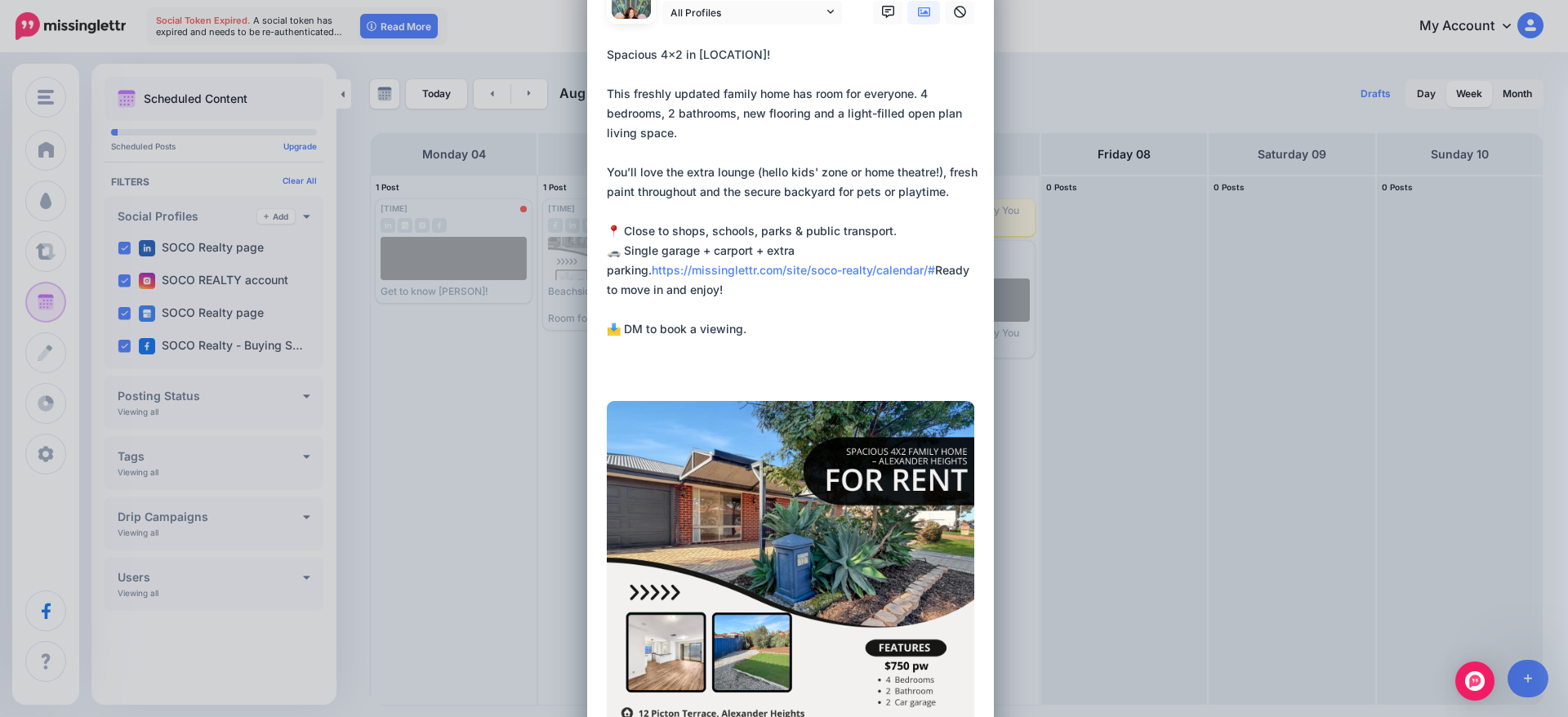 scroll, scrollTop: 0, scrollLeft: 0, axis: both 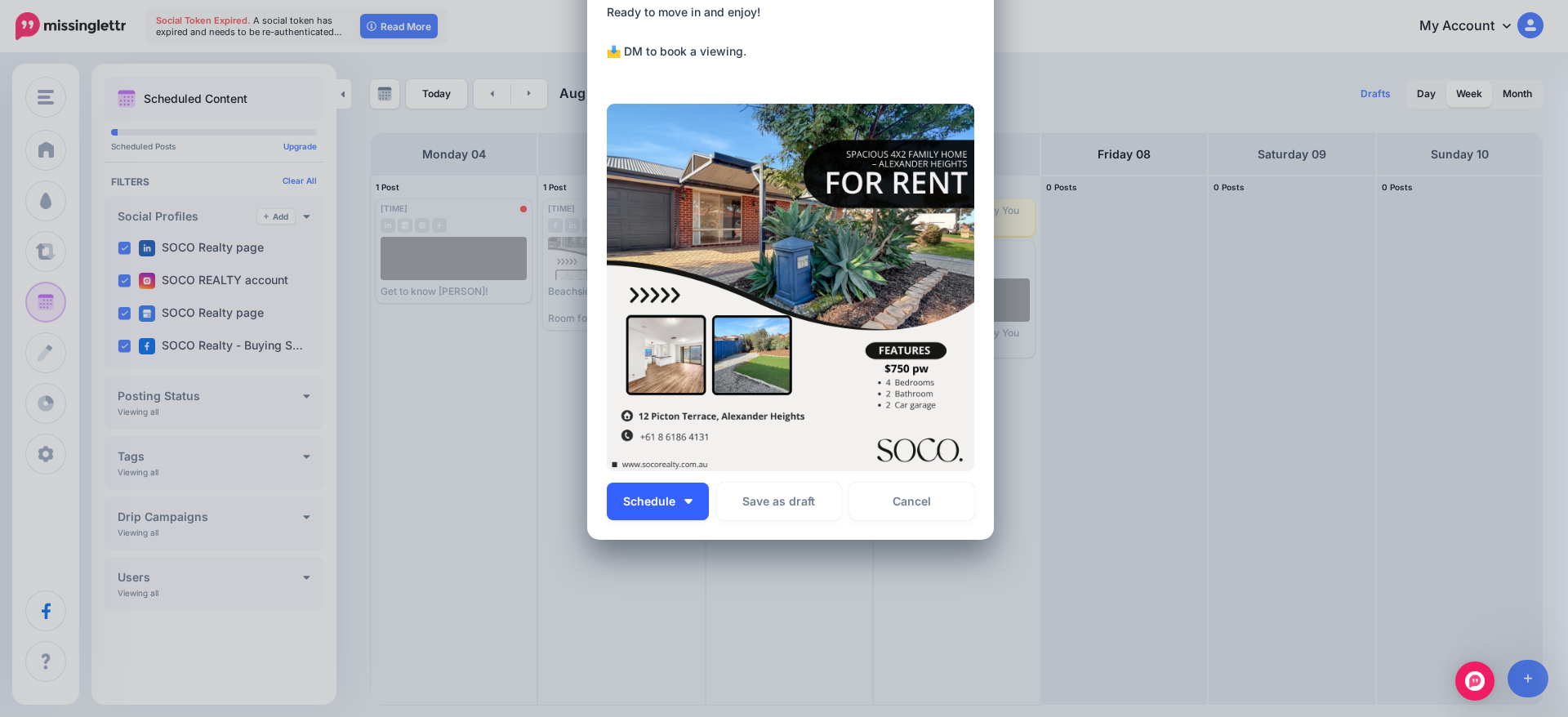 type on "**********" 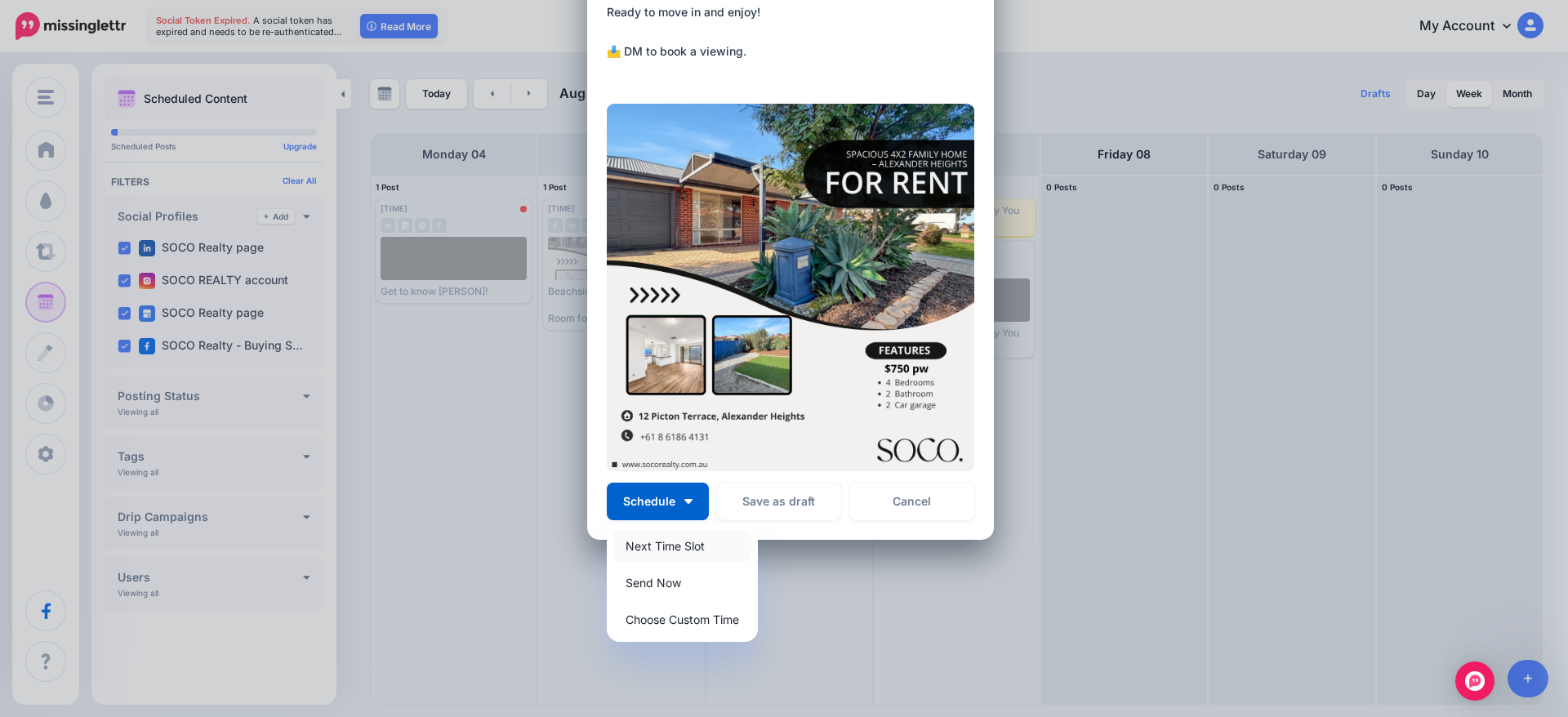 click on "Next Time Slot" at bounding box center (682, 546) 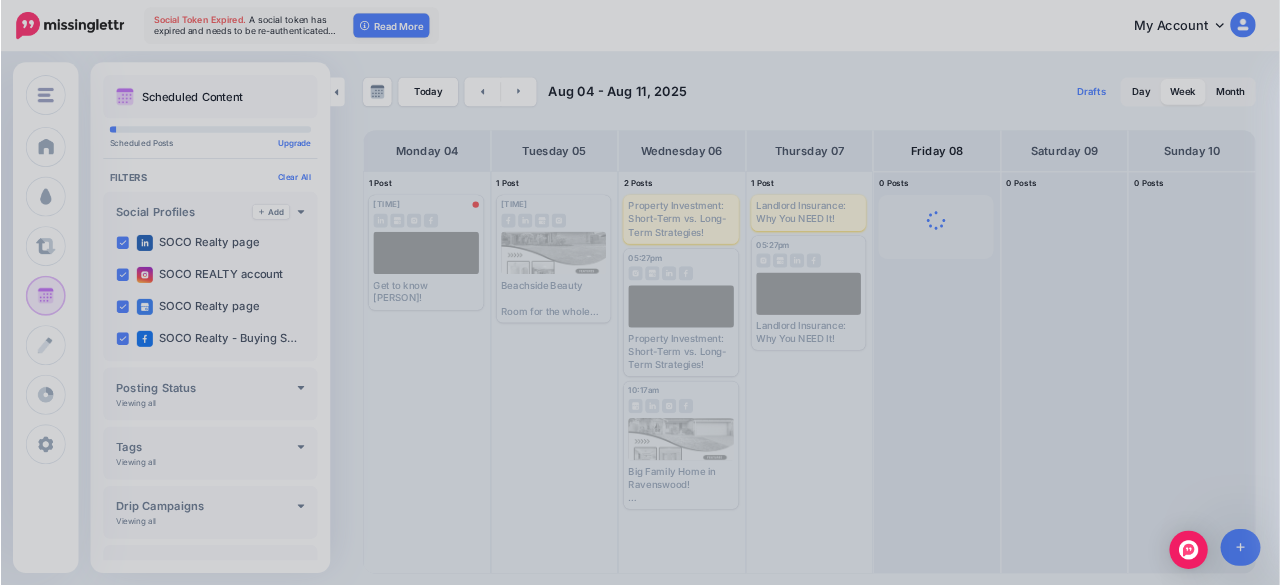 scroll, scrollTop: 0, scrollLeft: 0, axis: both 